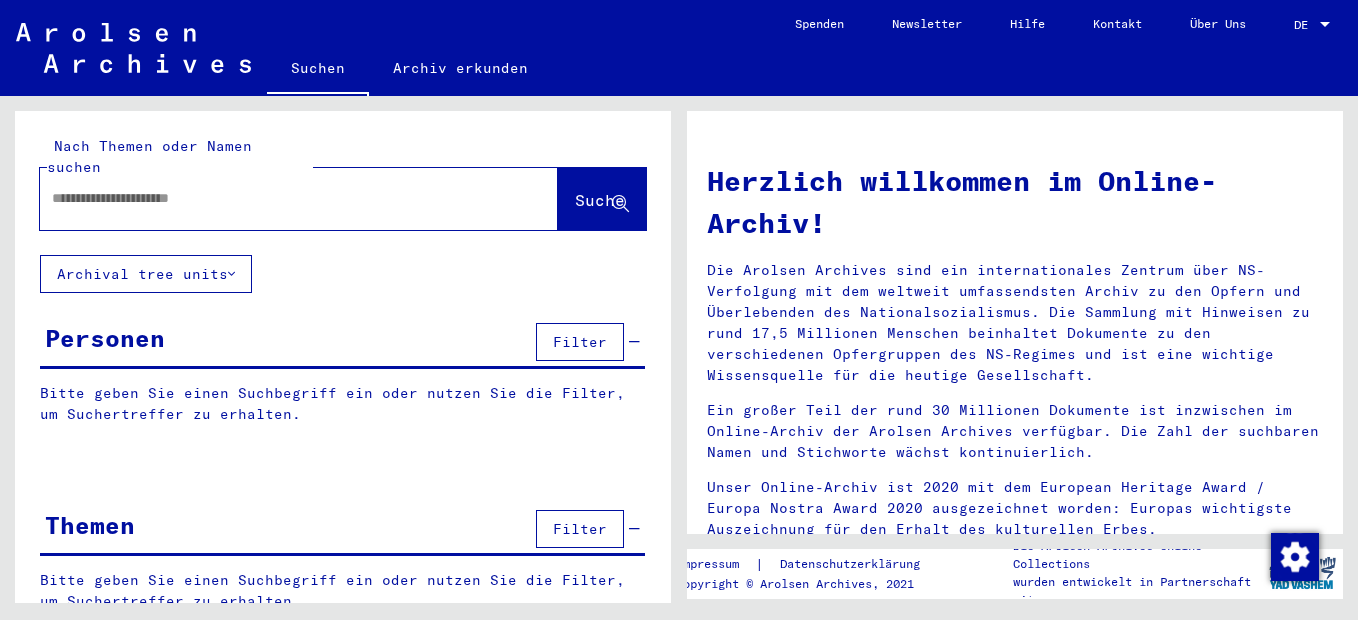 scroll, scrollTop: 0, scrollLeft: 0, axis: both 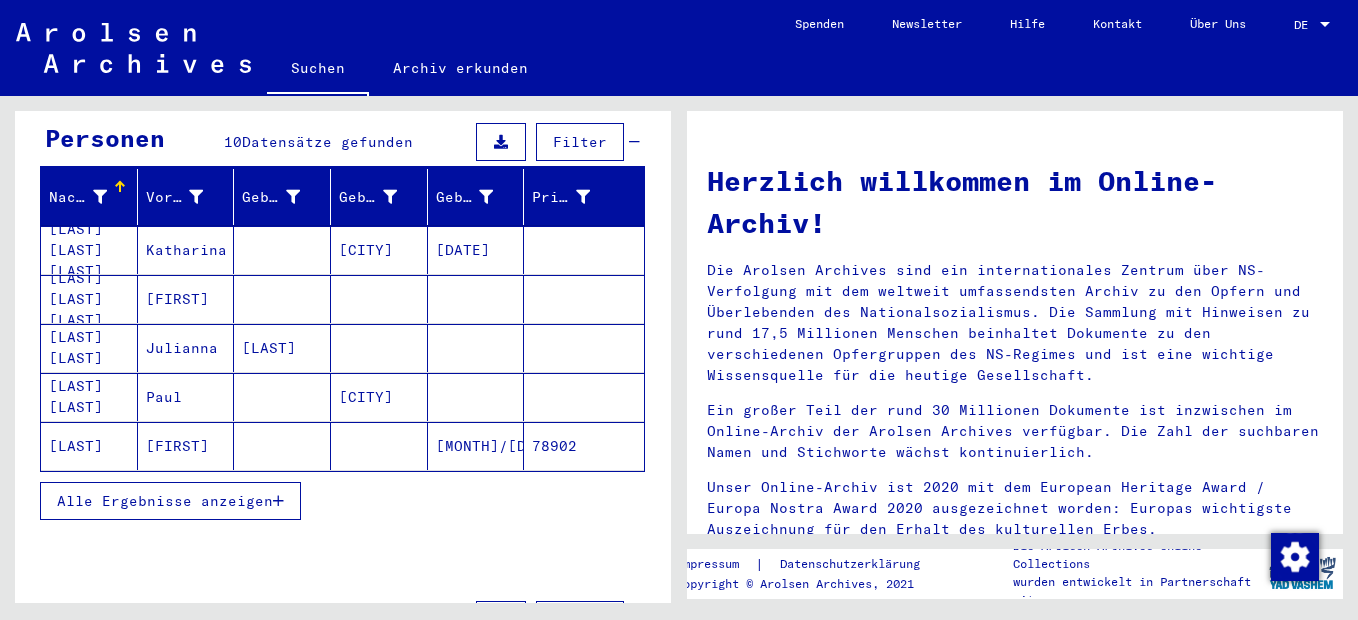 click on "Alle Ergebnisse anzeigen" at bounding box center (170, 501) 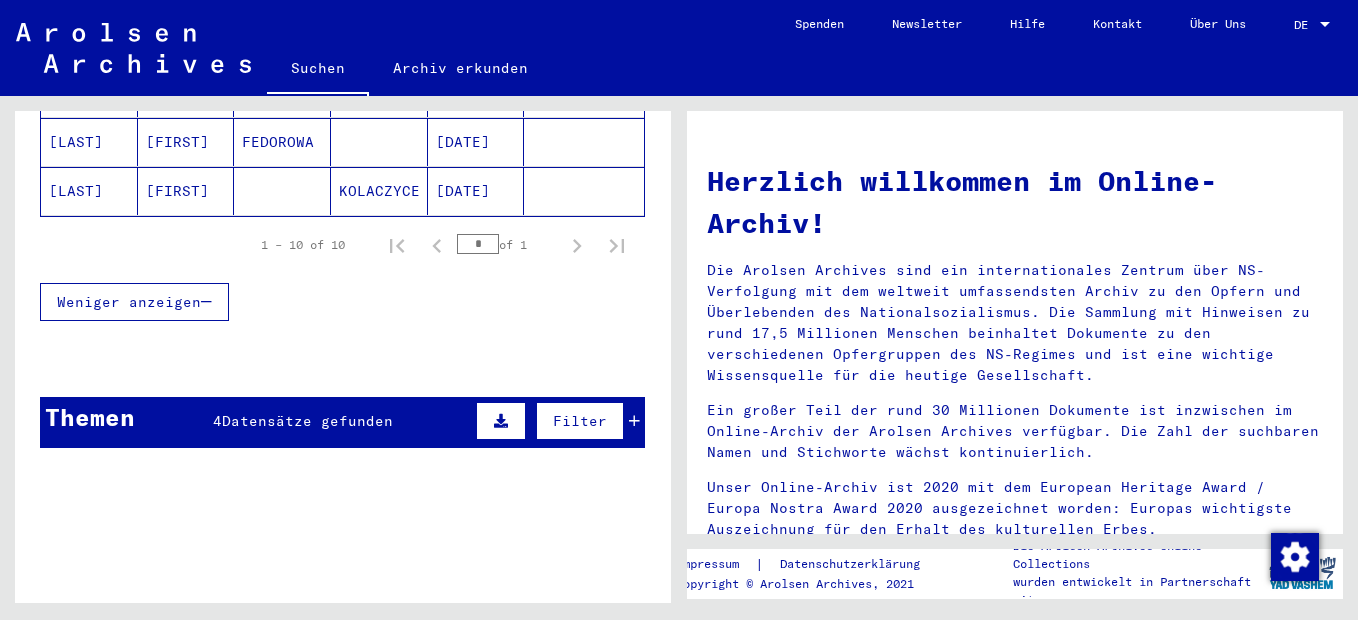 scroll, scrollTop: 800, scrollLeft: 0, axis: vertical 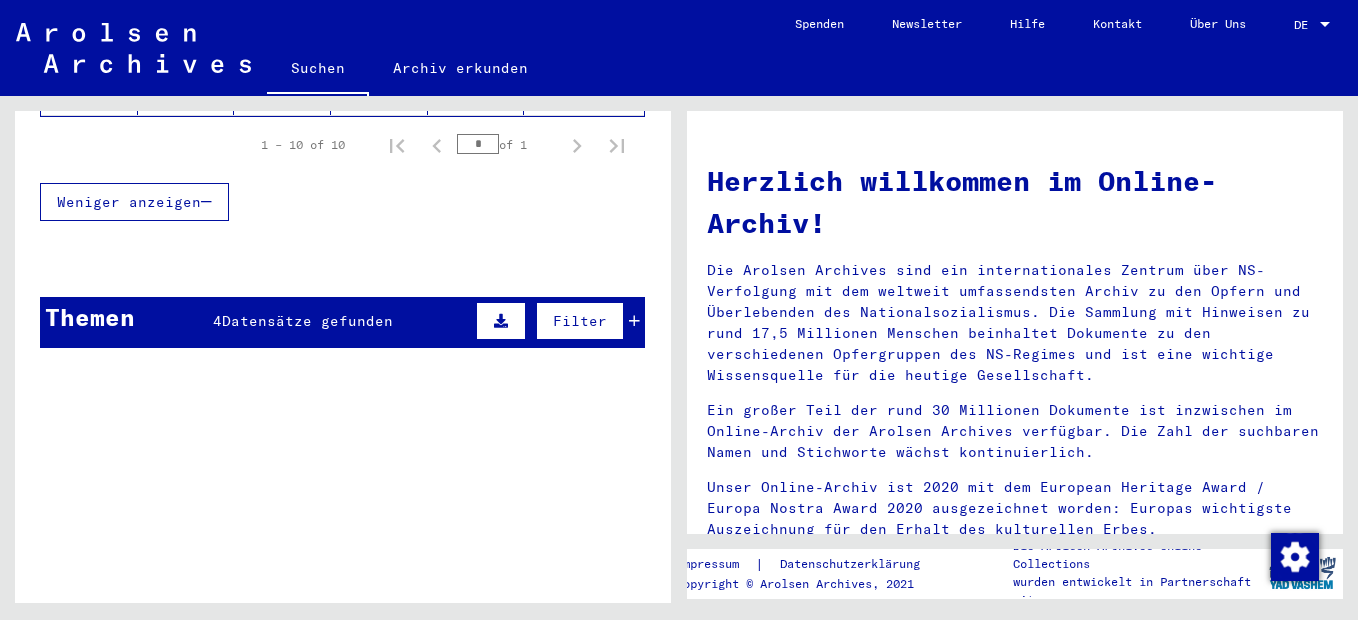 click on "Themen 4  Datensätze gefunden  Filter" at bounding box center (342, 322) 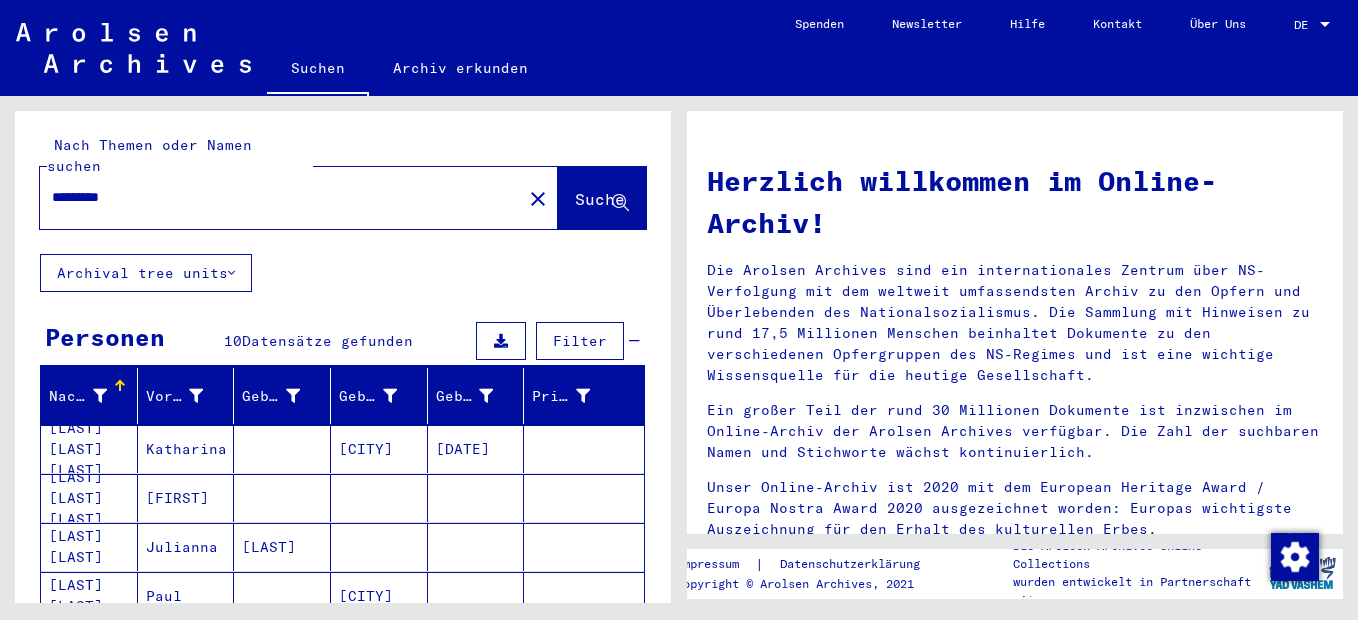 scroll, scrollTop: 0, scrollLeft: 0, axis: both 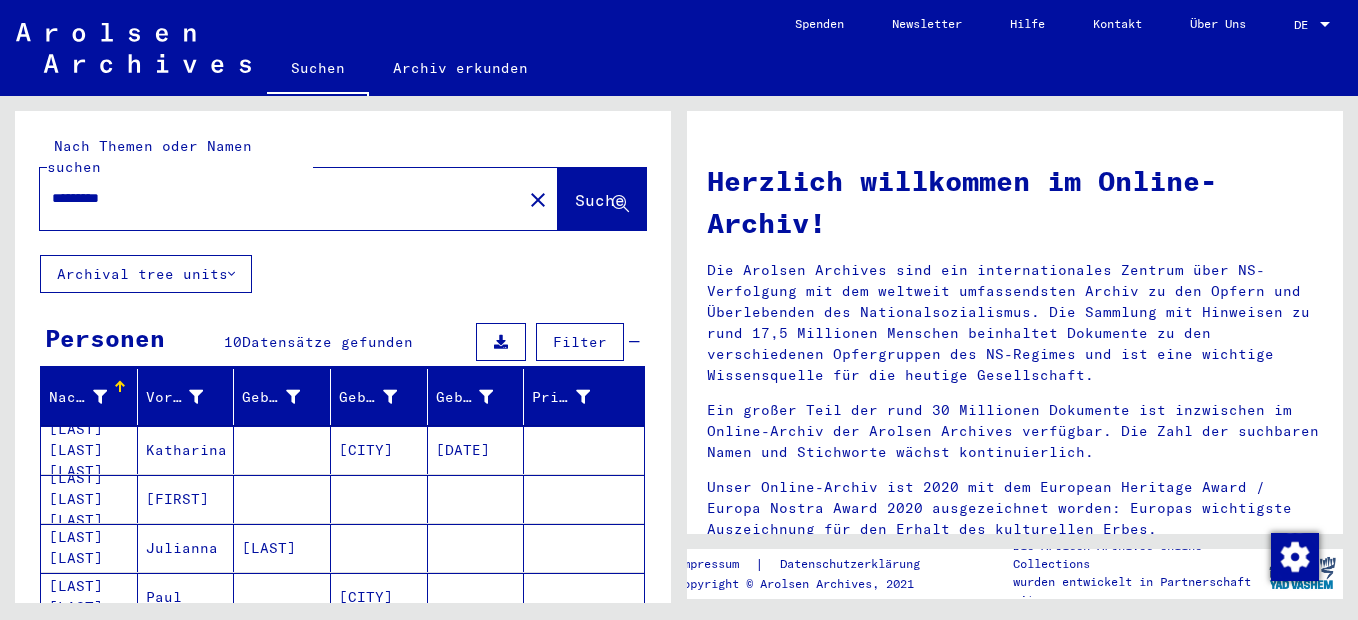 click on "*********" at bounding box center (275, 198) 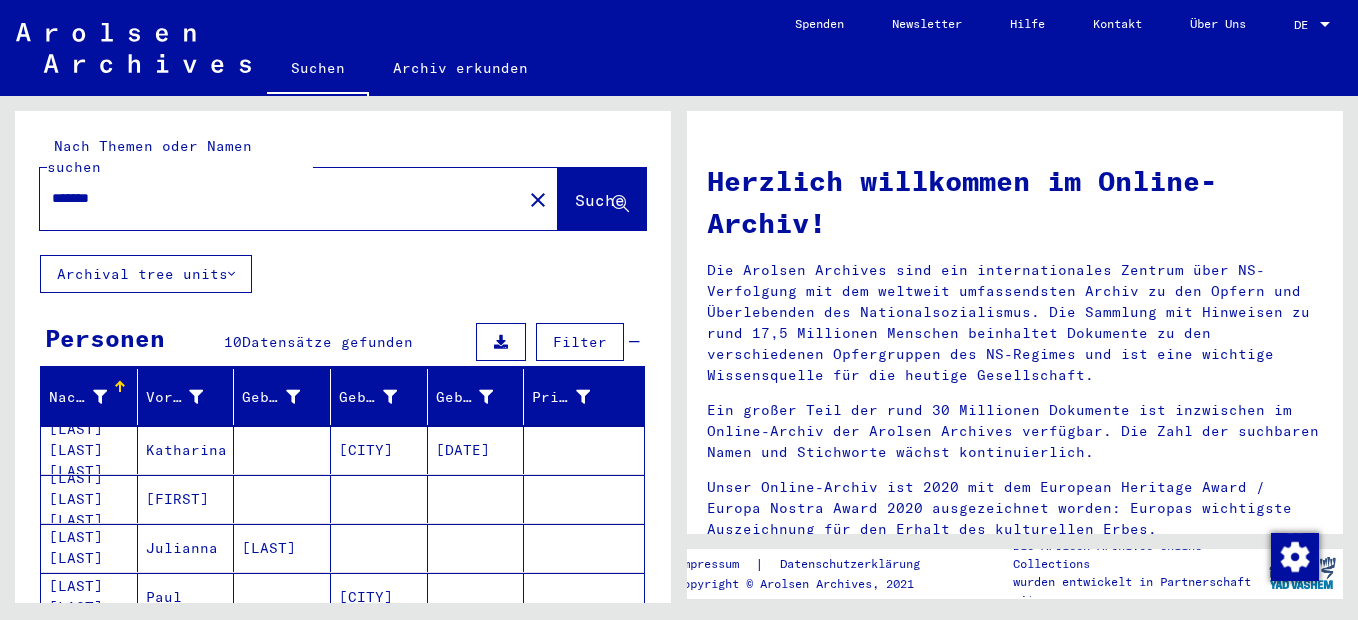 type on "*******" 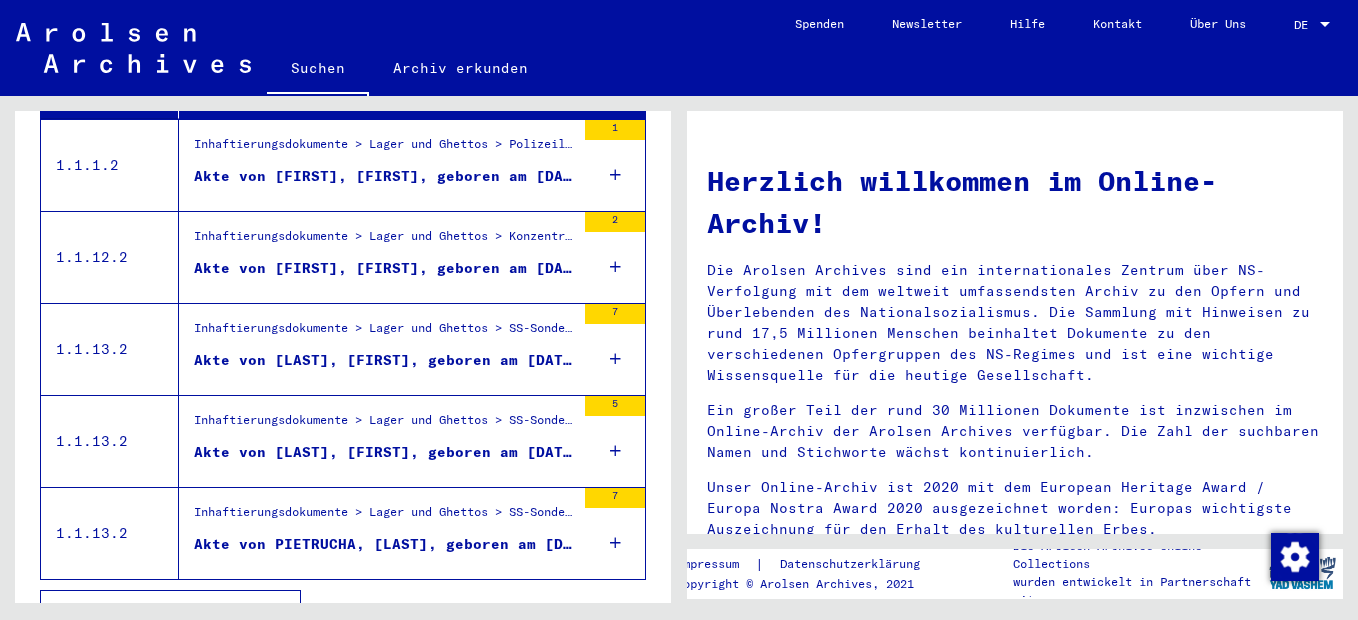 scroll, scrollTop: 779, scrollLeft: 0, axis: vertical 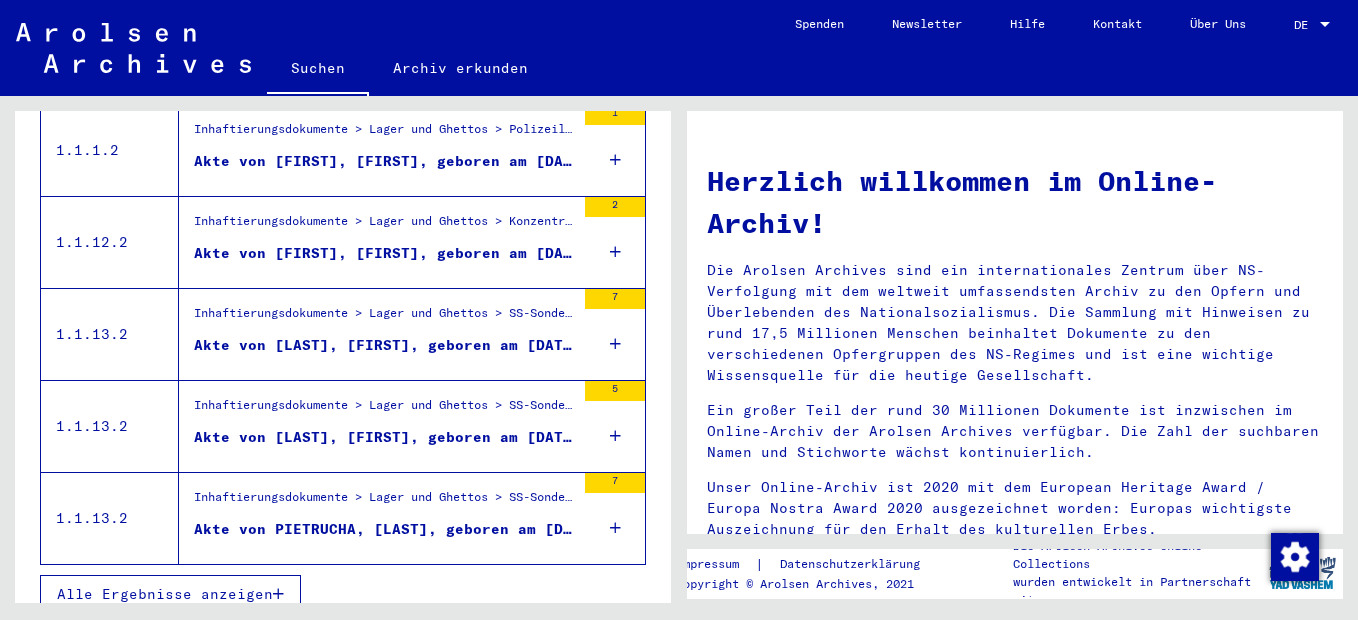 click on "Alle Ergebnisse anzeigen" at bounding box center (165, 594) 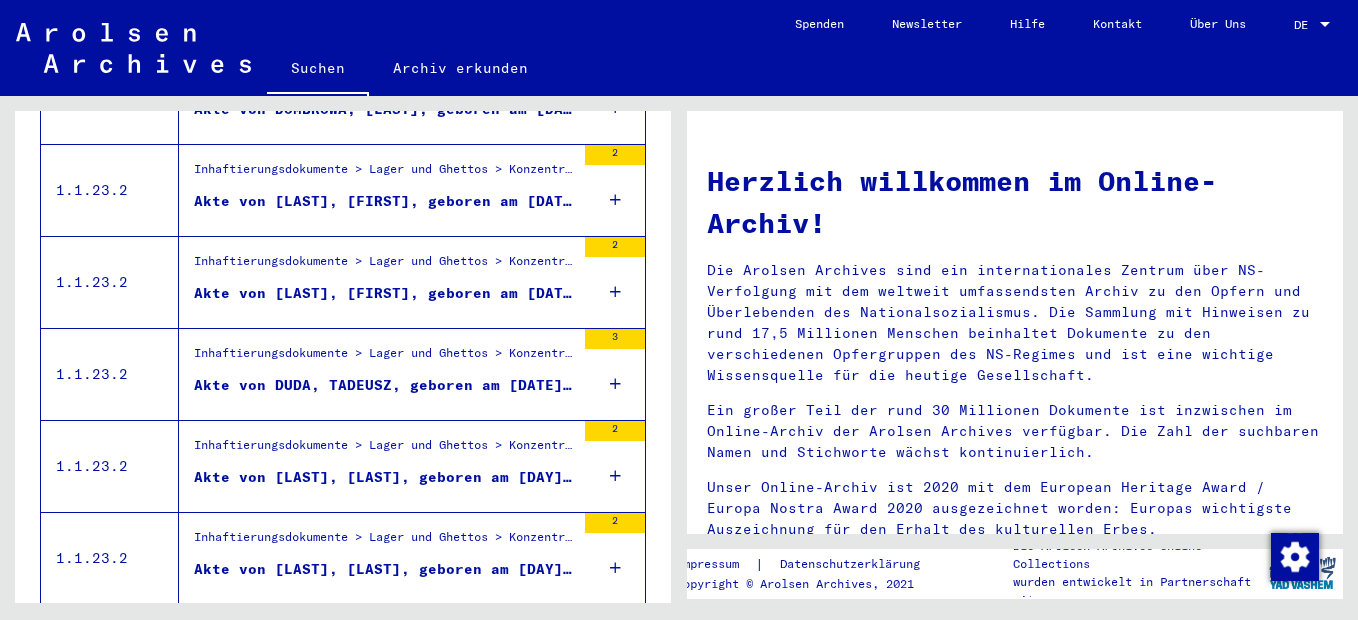 scroll, scrollTop: 2314, scrollLeft: 0, axis: vertical 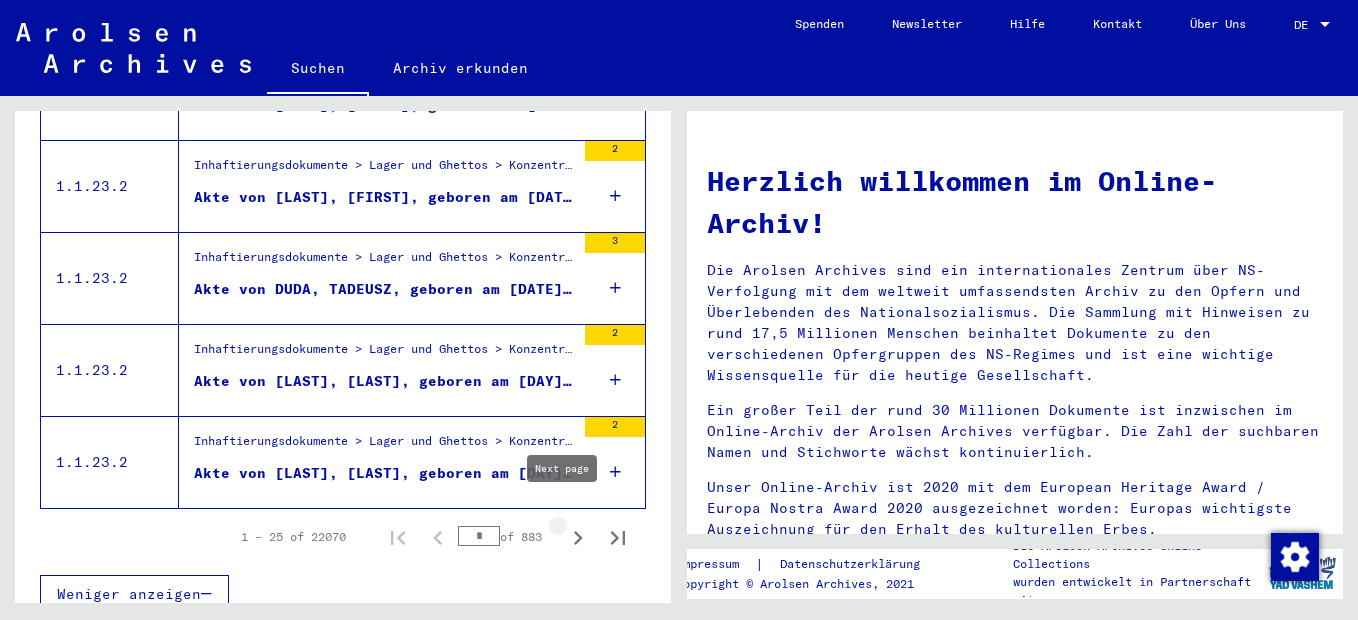 click at bounding box center [578, 538] 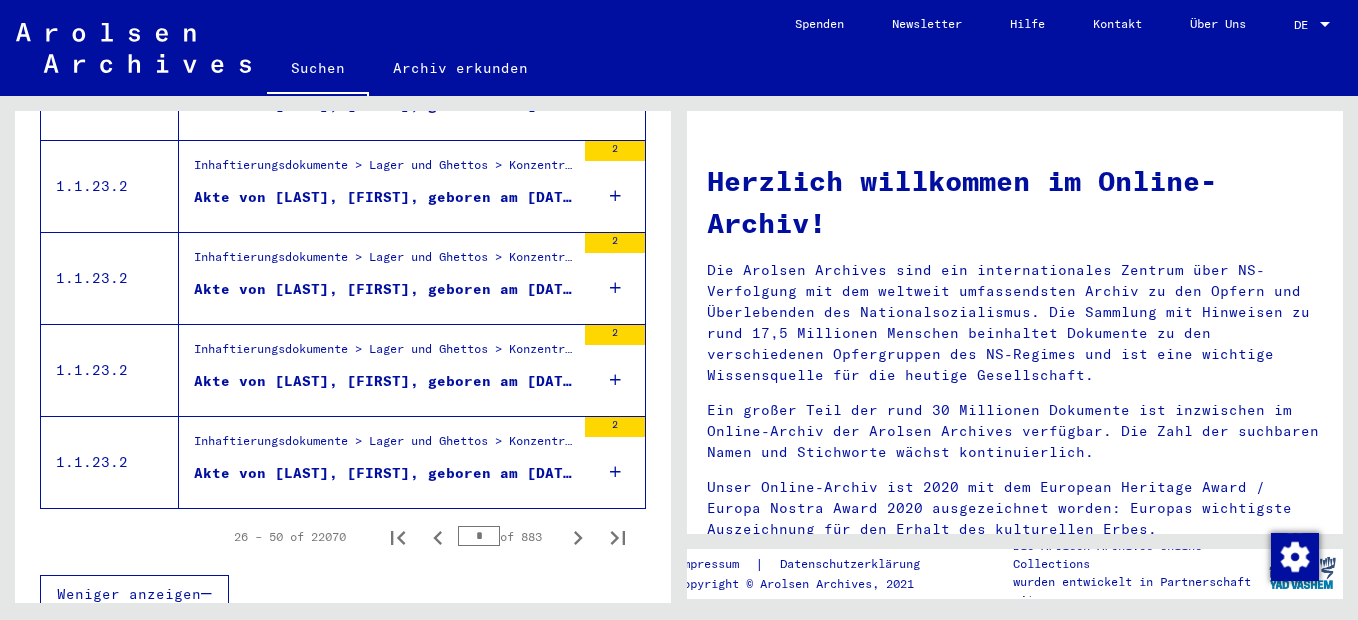 click at bounding box center [578, 538] 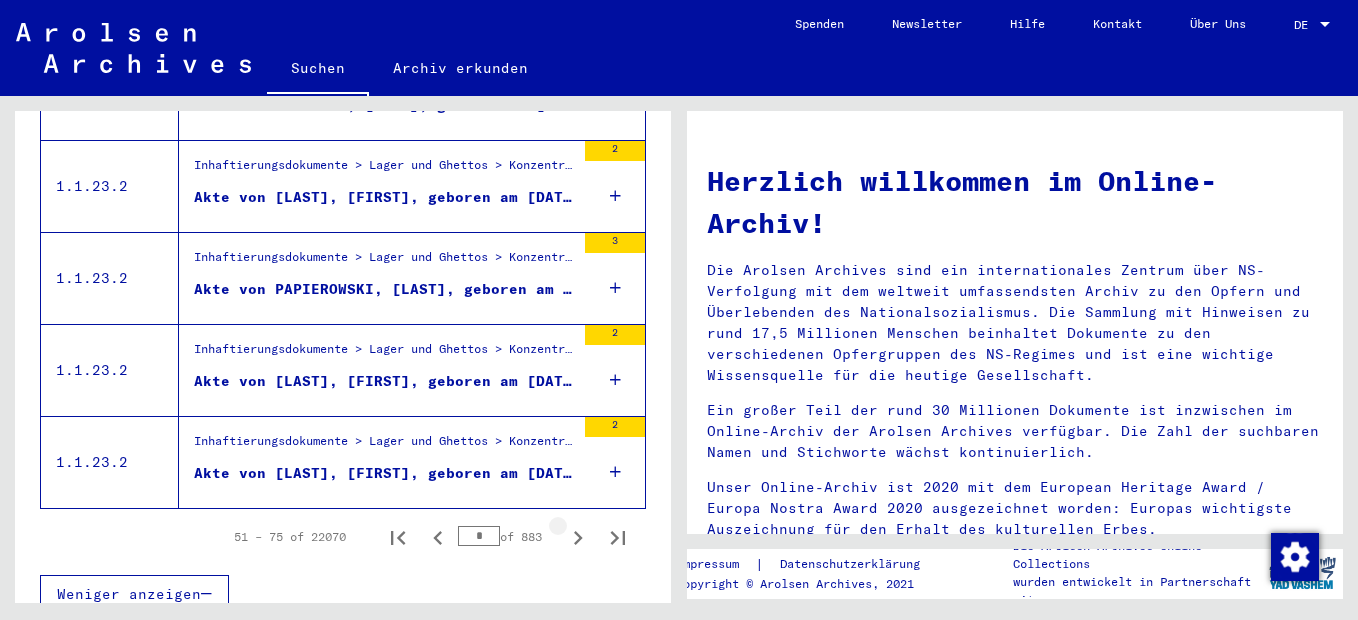 click at bounding box center (578, 538) 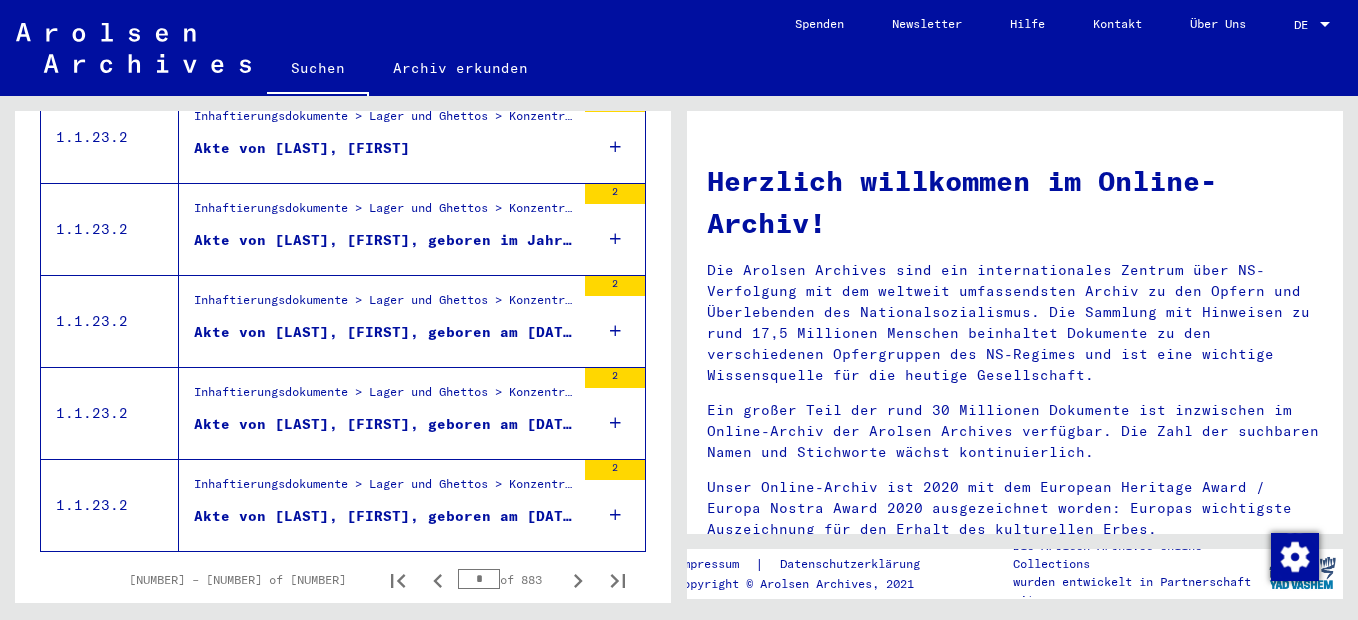 scroll, scrollTop: 2314, scrollLeft: 0, axis: vertical 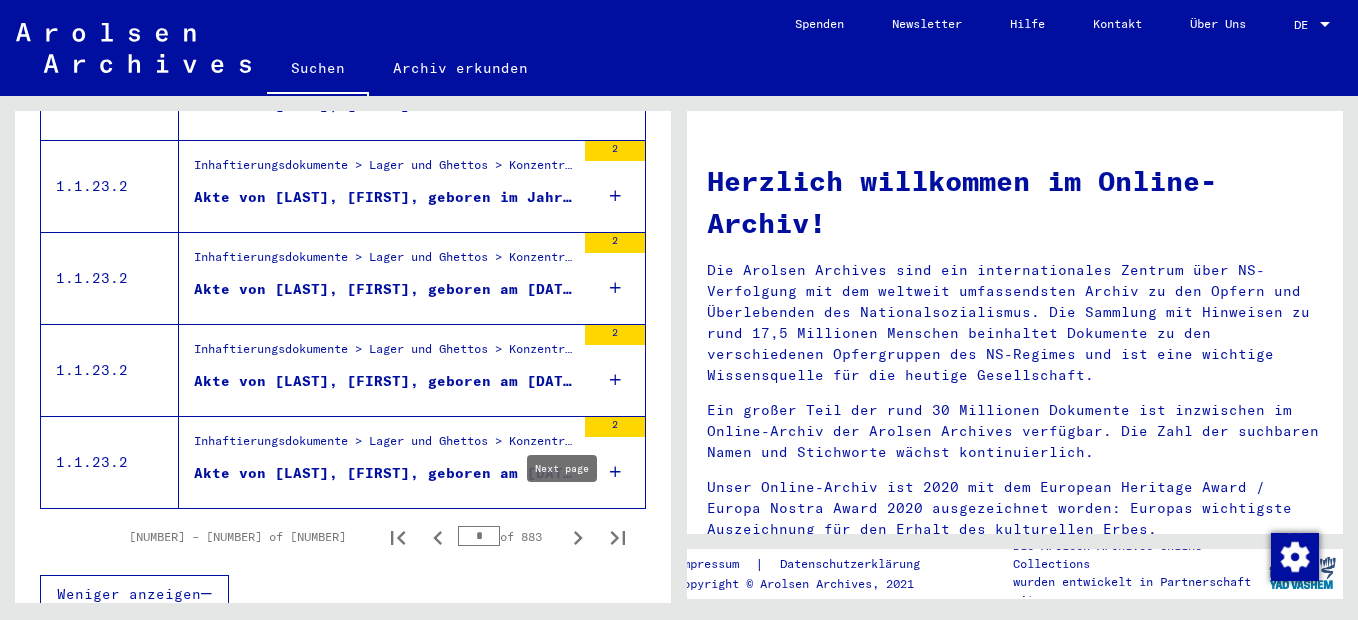 click at bounding box center [578, 538] 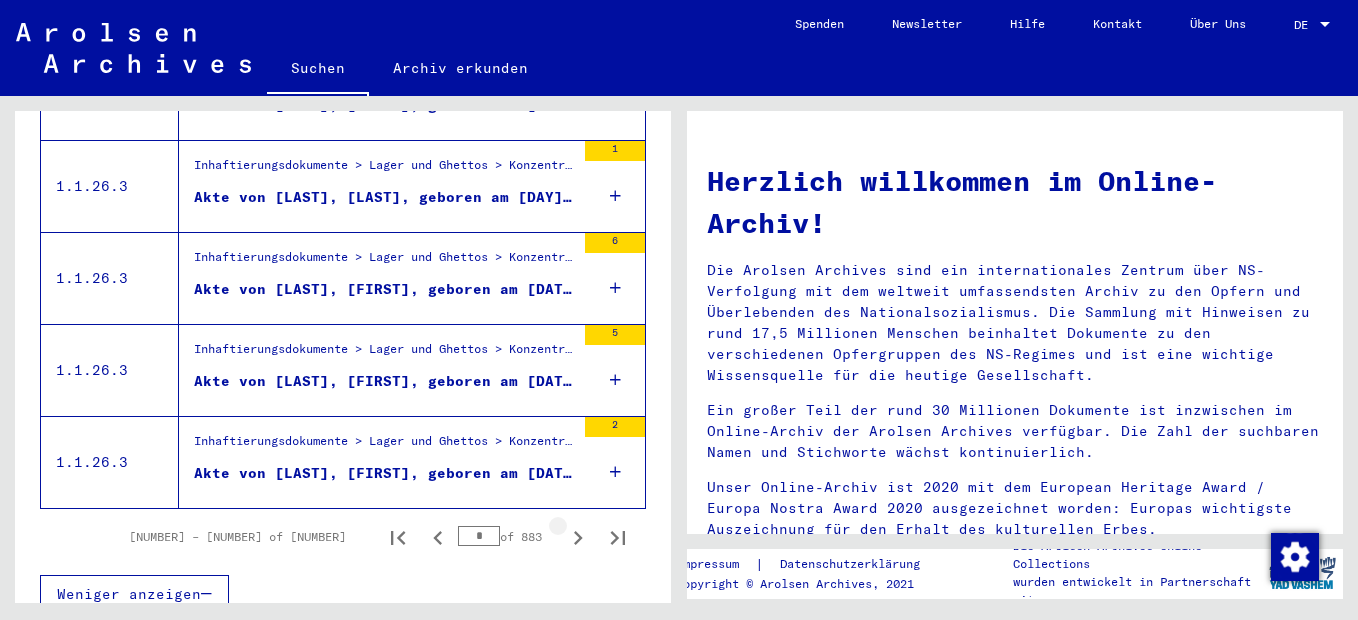 click at bounding box center (578, 538) 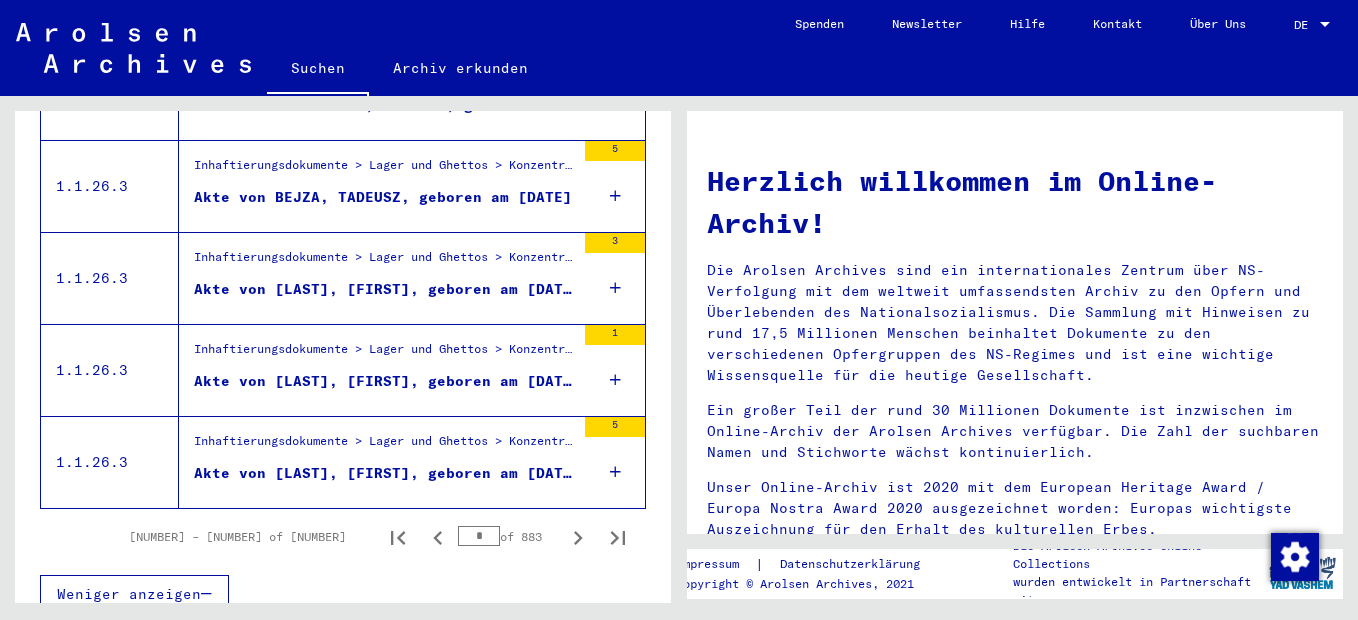 click at bounding box center [578, 538] 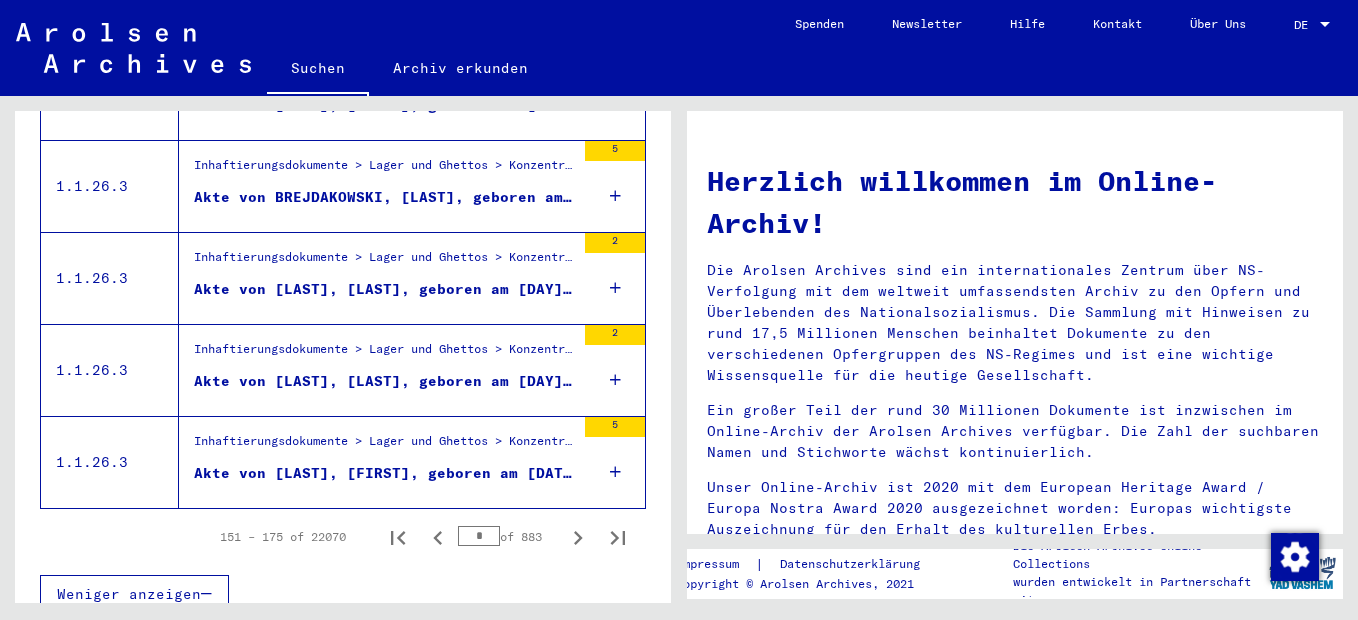 click at bounding box center (578, 538) 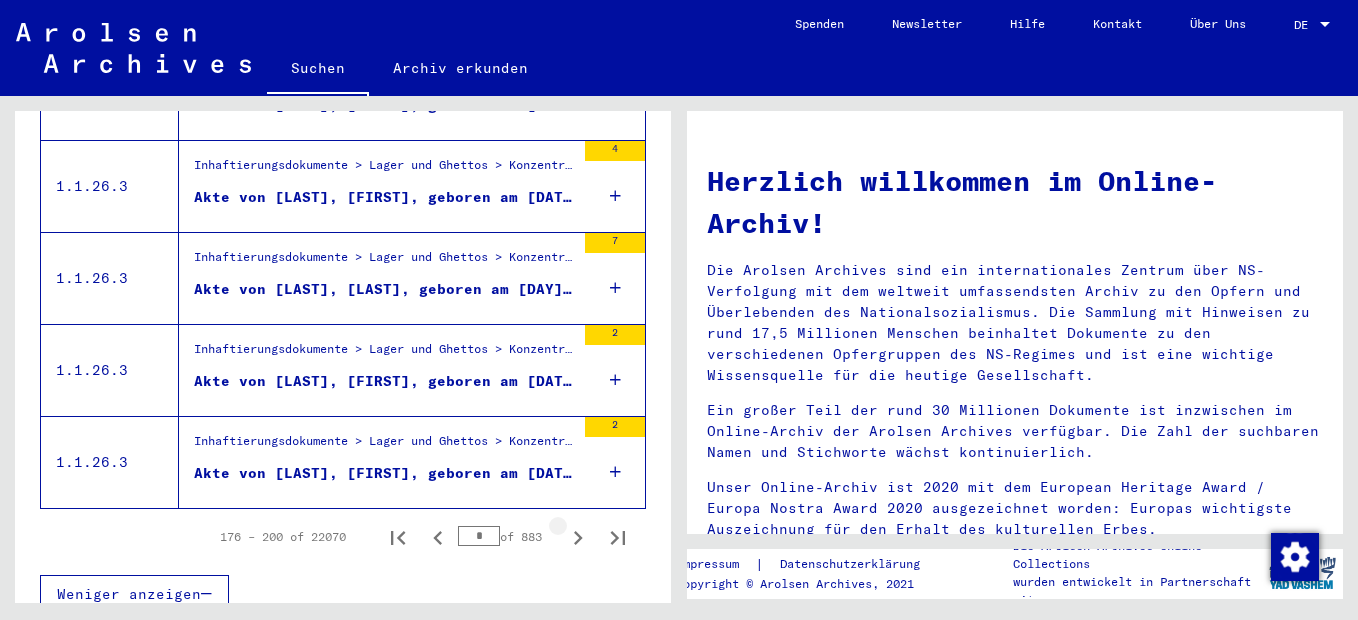 click at bounding box center [578, 538] 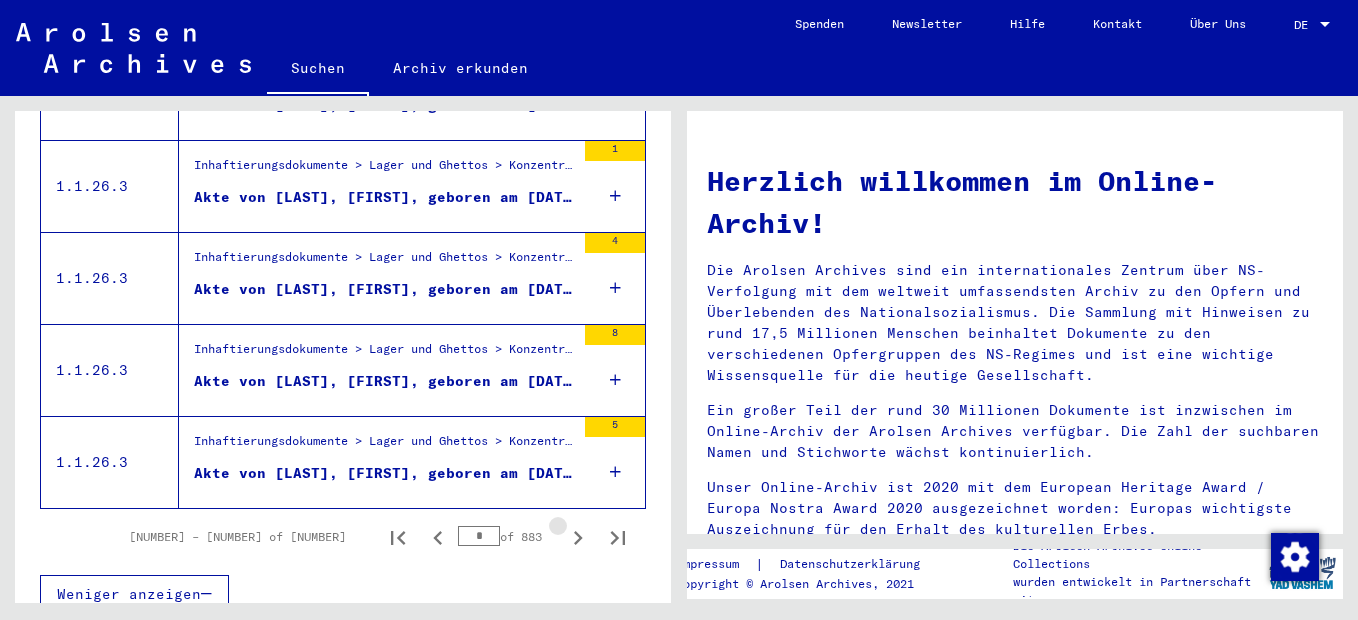 click at bounding box center (578, 538) 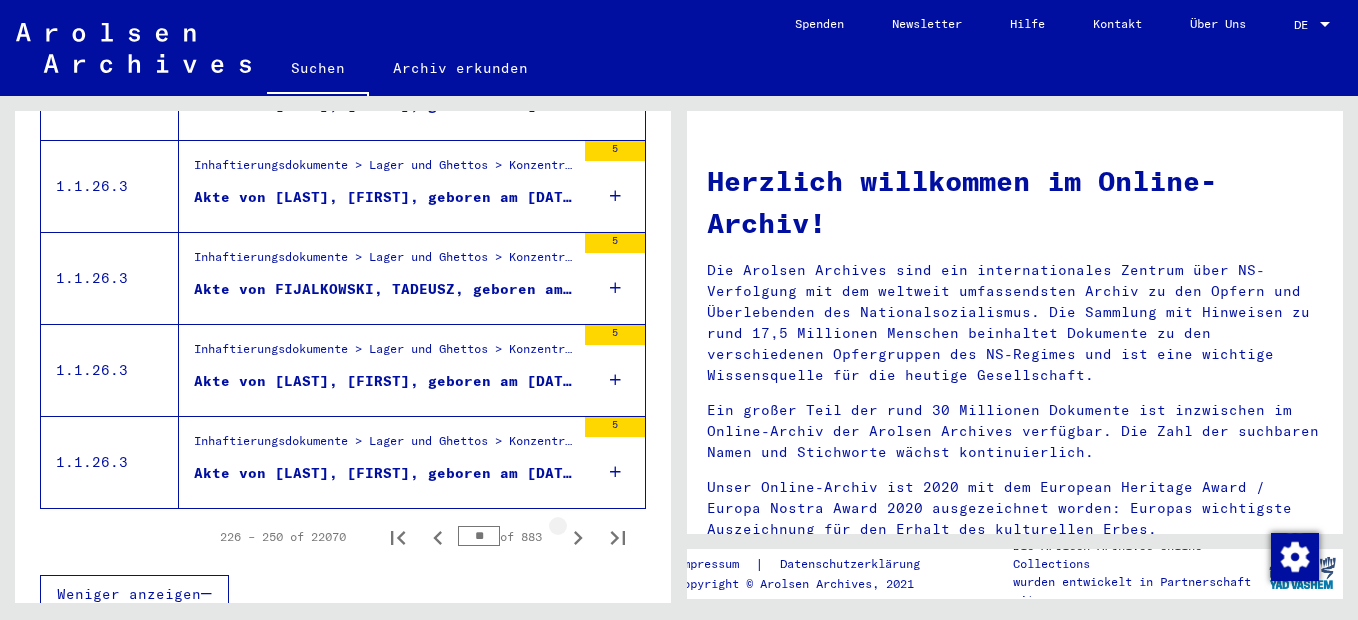 click at bounding box center [578, 538] 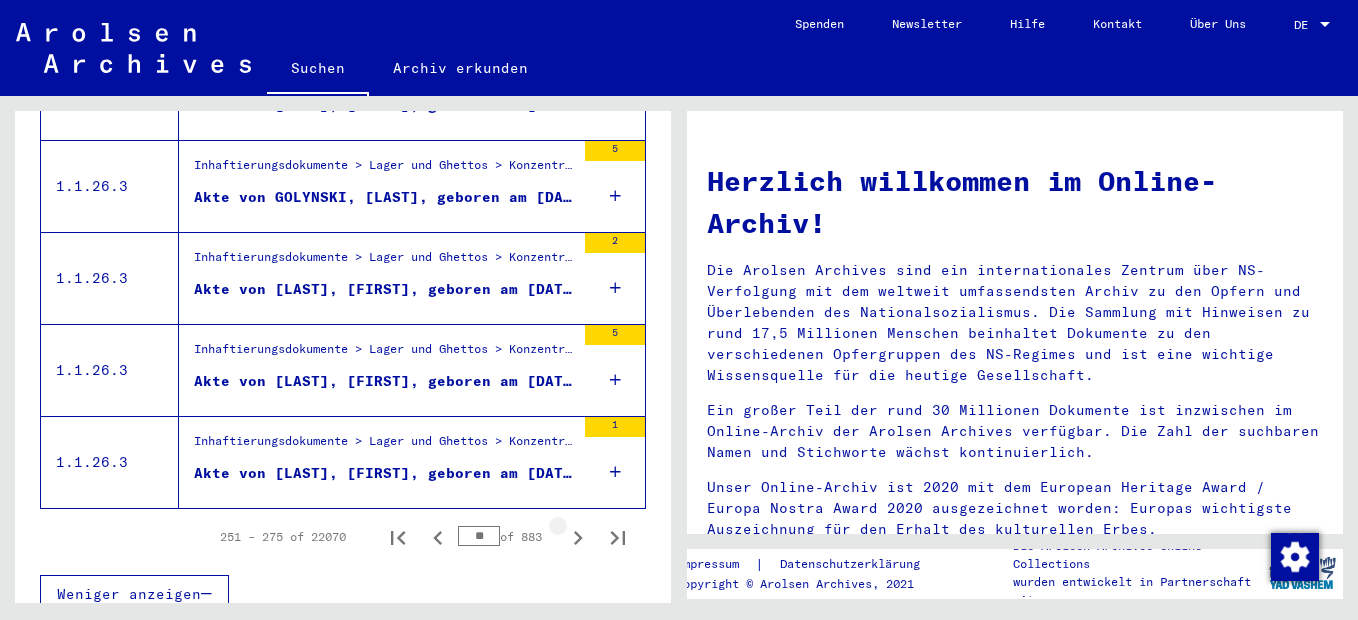 click at bounding box center [578, 538] 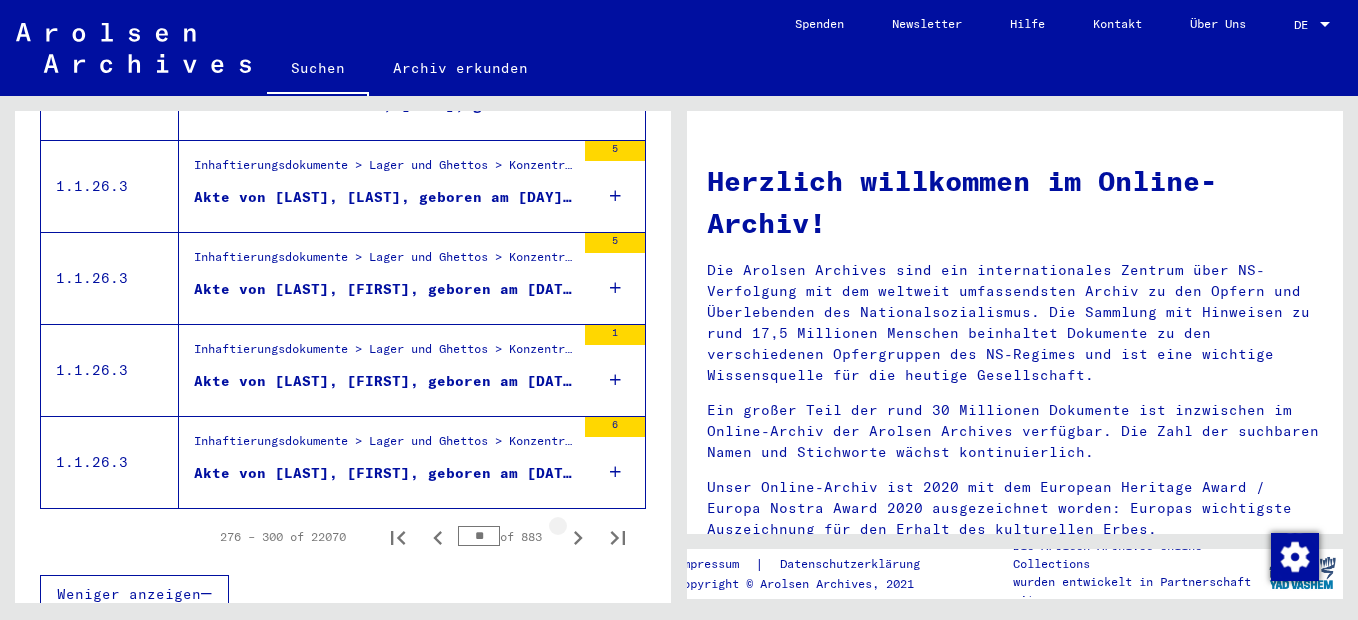 click at bounding box center (578, 538) 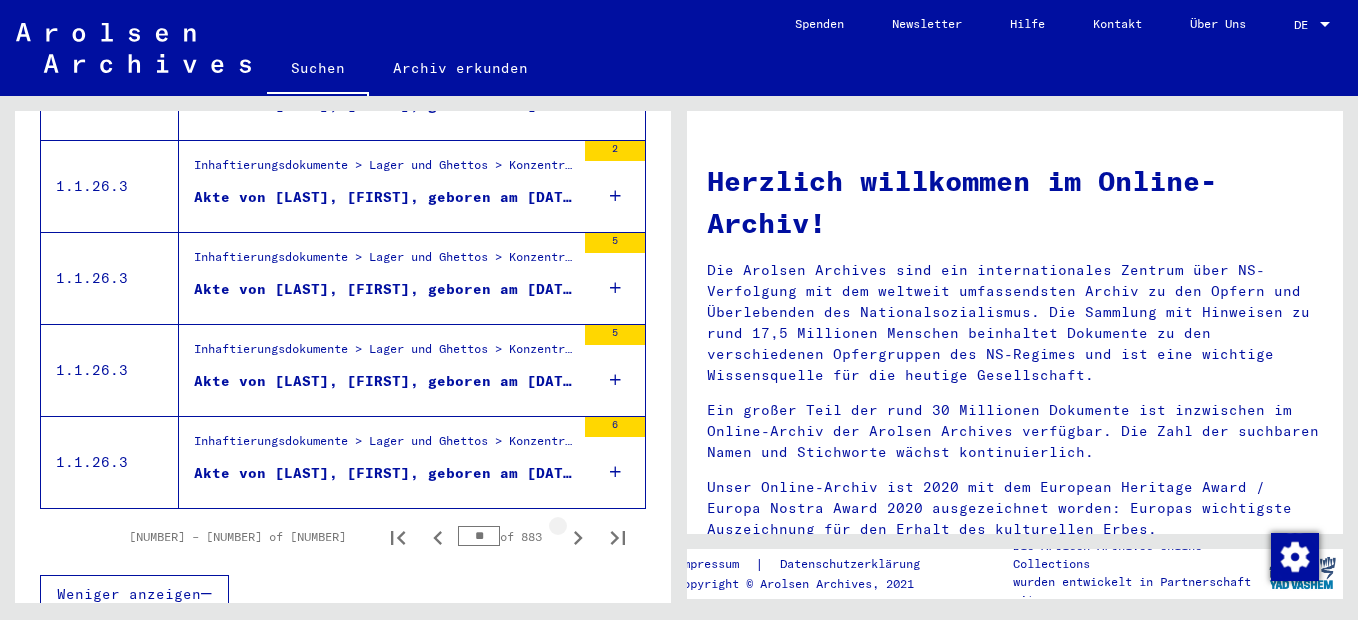 click at bounding box center [578, 538] 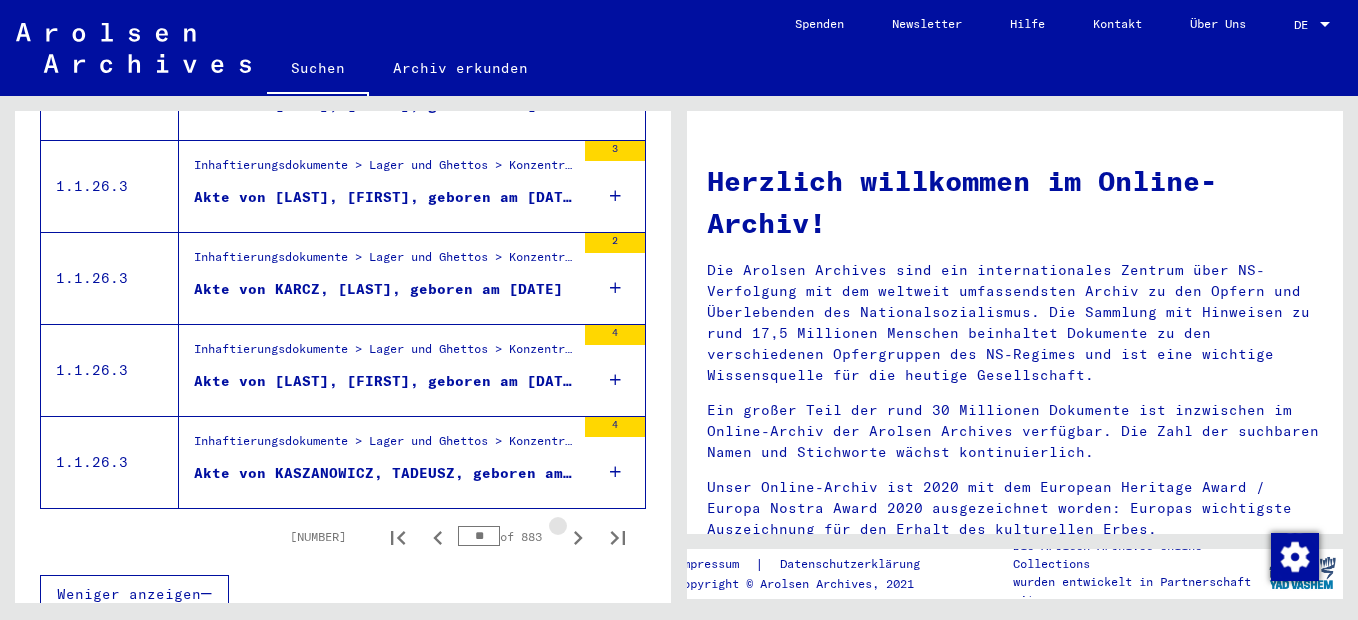 click at bounding box center (578, 538) 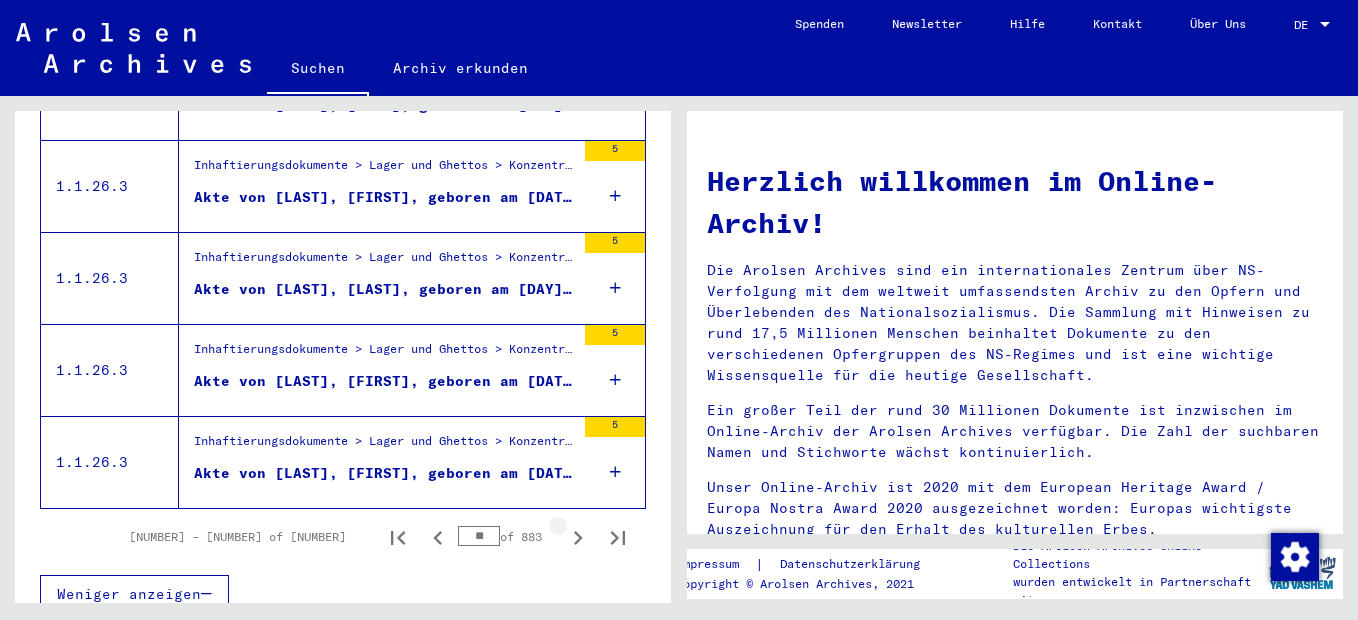 click at bounding box center (578, 538) 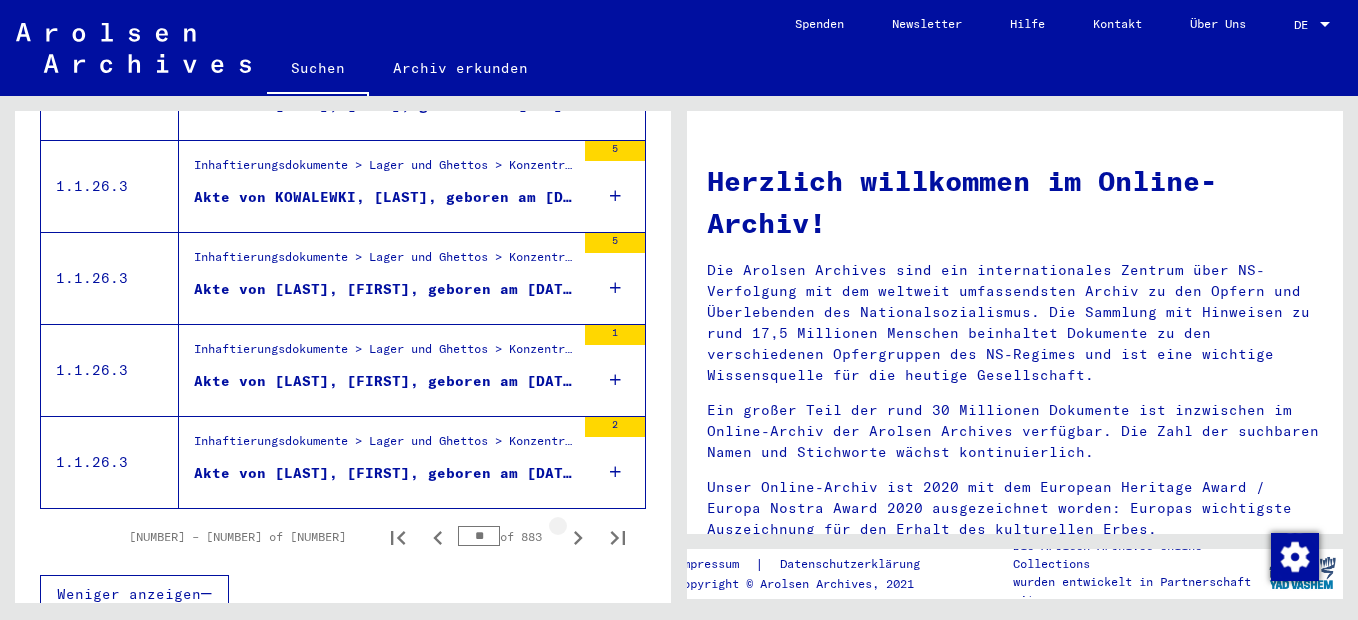 click at bounding box center (578, 538) 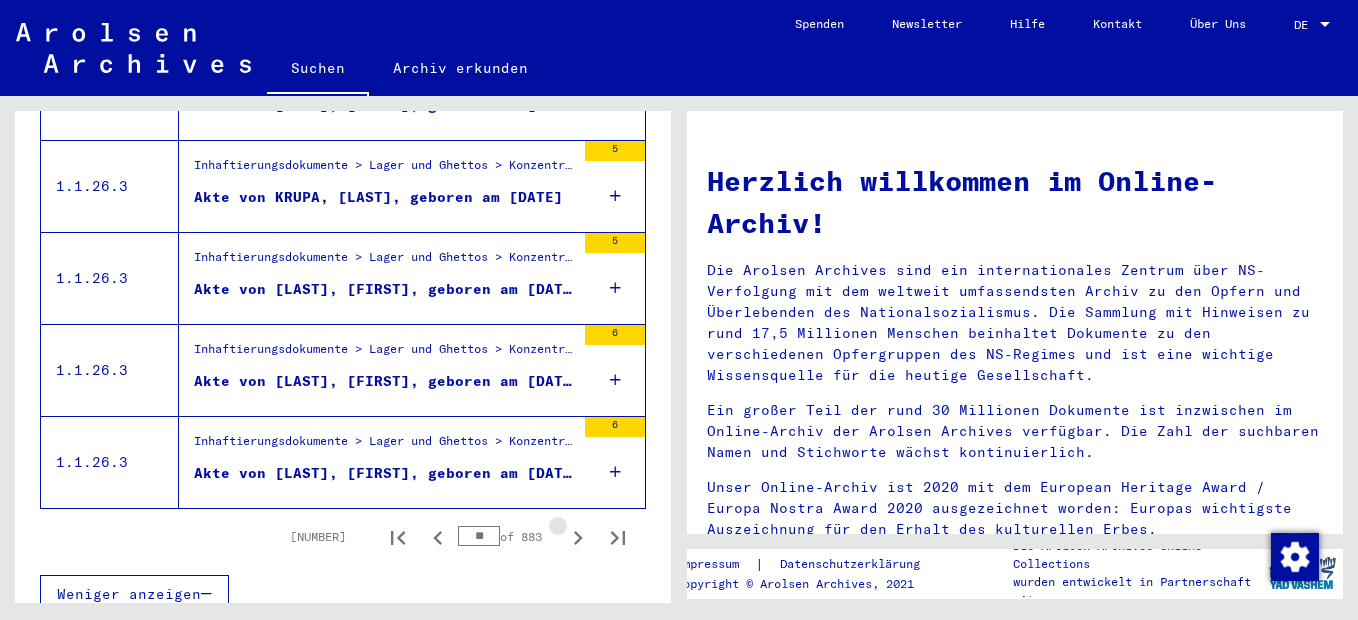 click at bounding box center (578, 538) 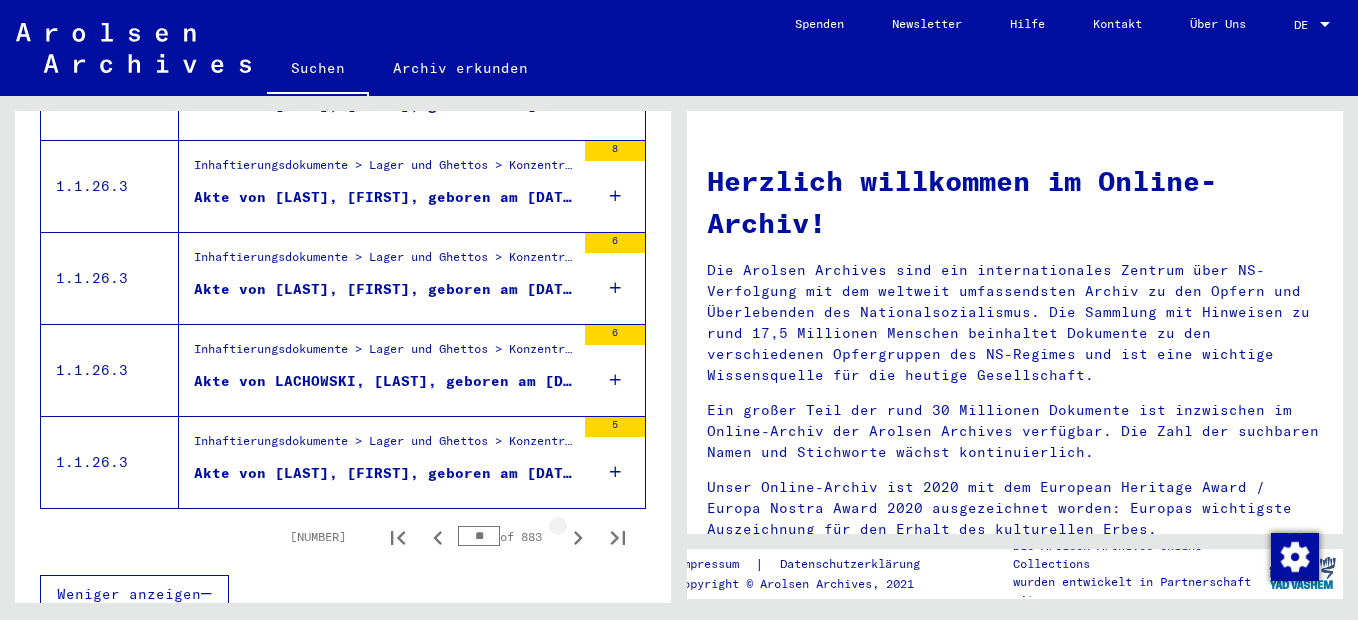 click at bounding box center (578, 538) 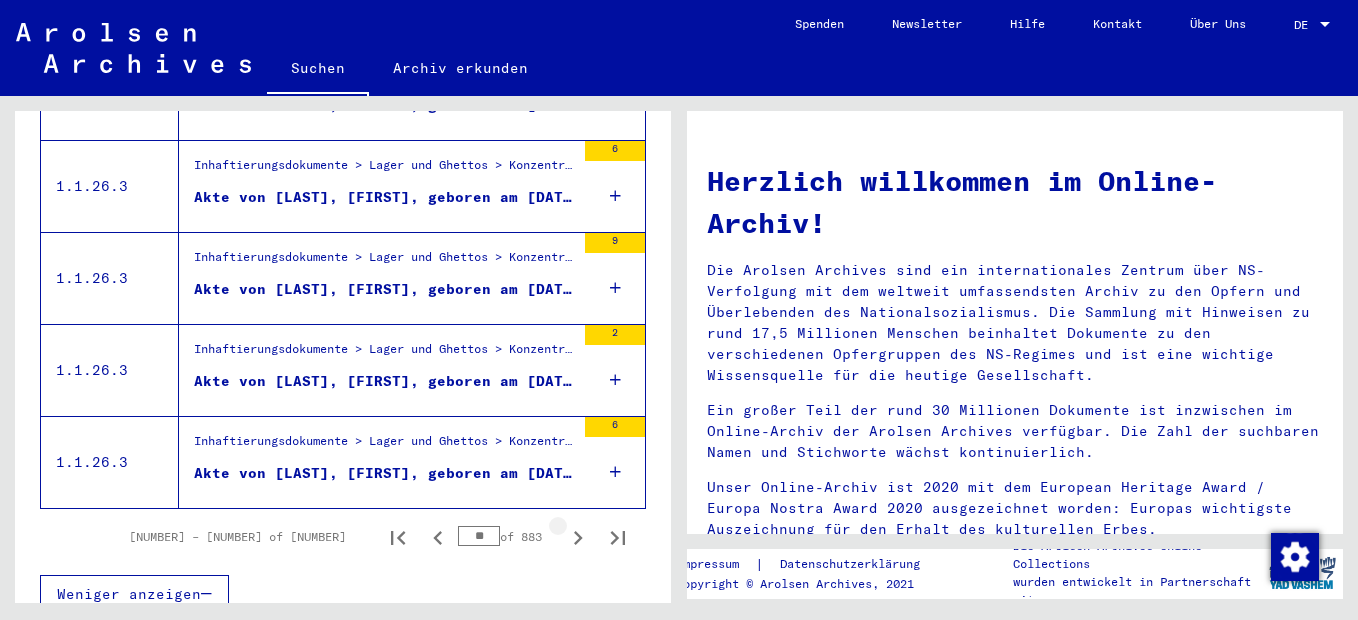 click at bounding box center (578, 538) 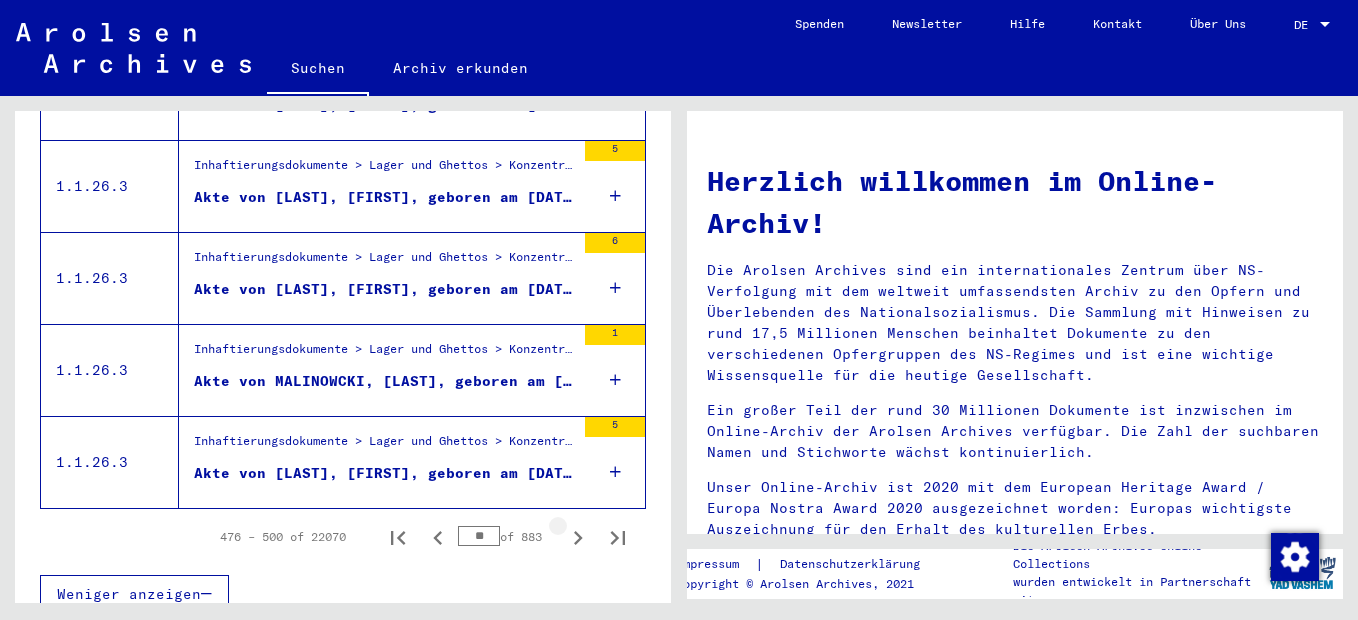 click at bounding box center (578, 538) 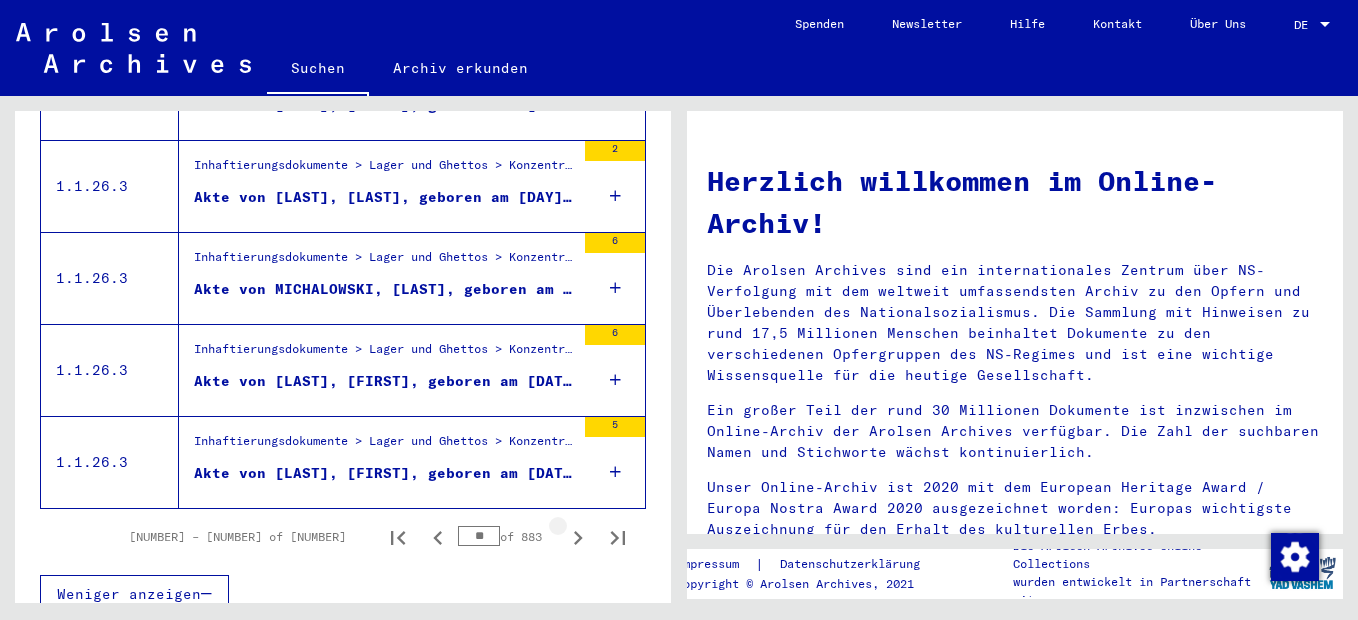 click at bounding box center (578, 538) 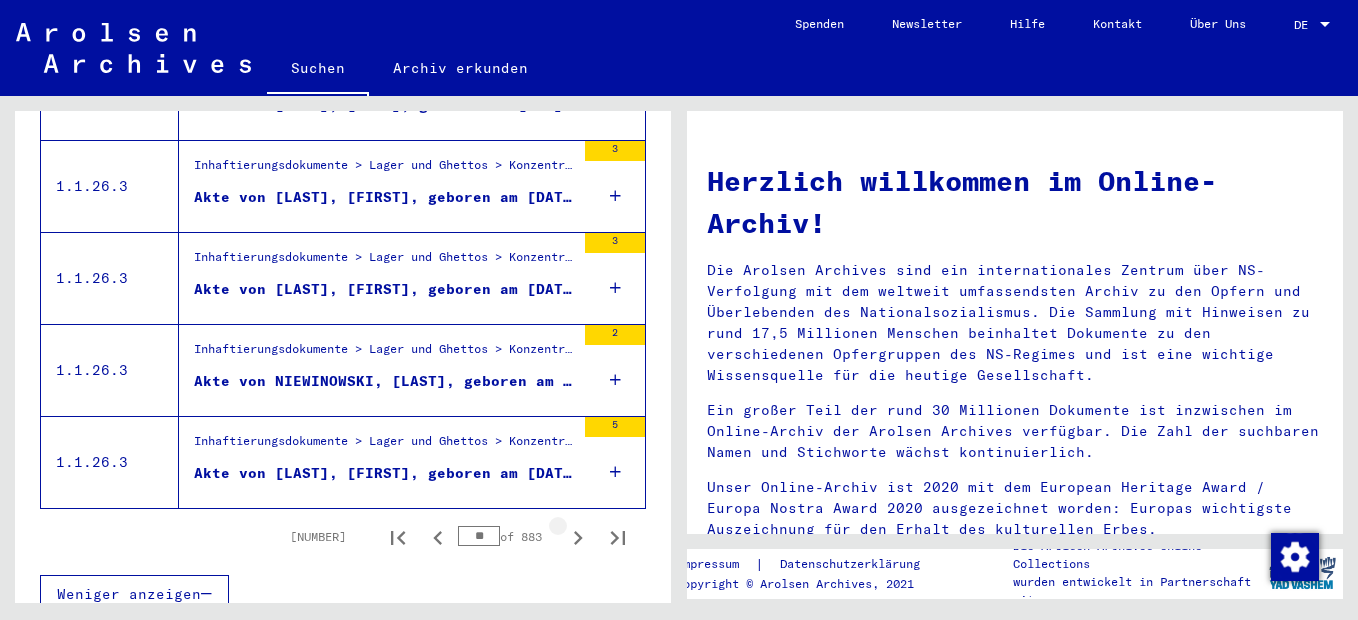 click at bounding box center (578, 538) 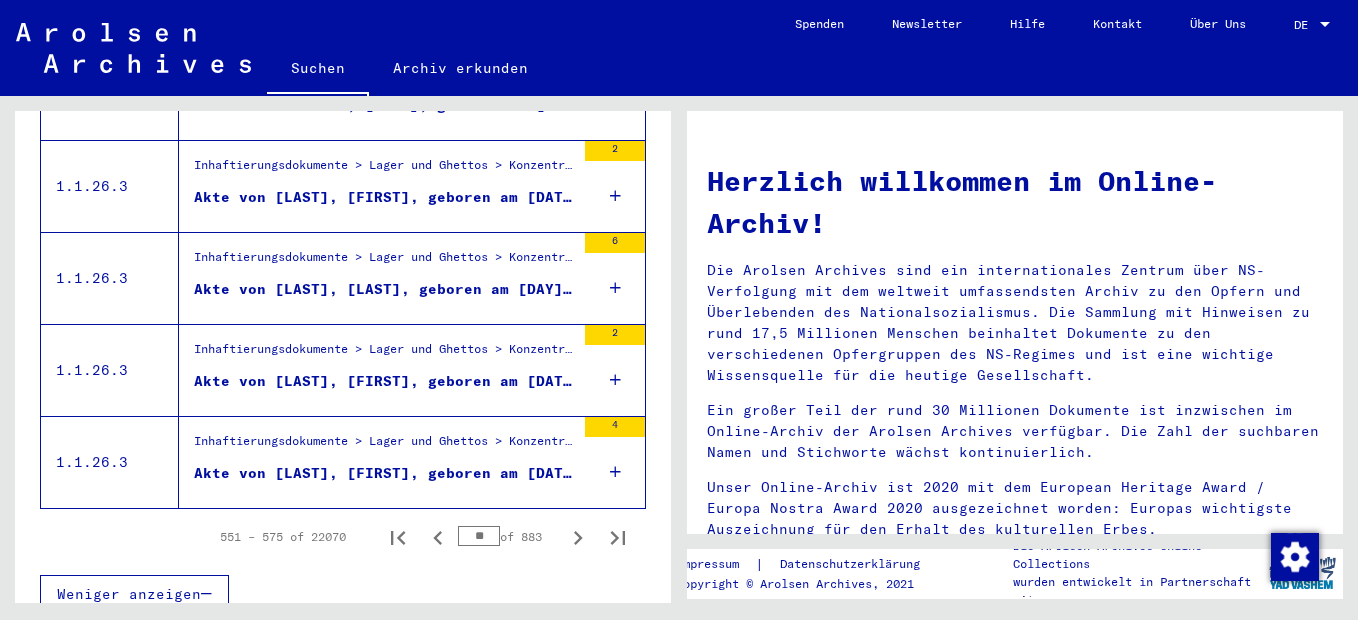 click at bounding box center (578, 538) 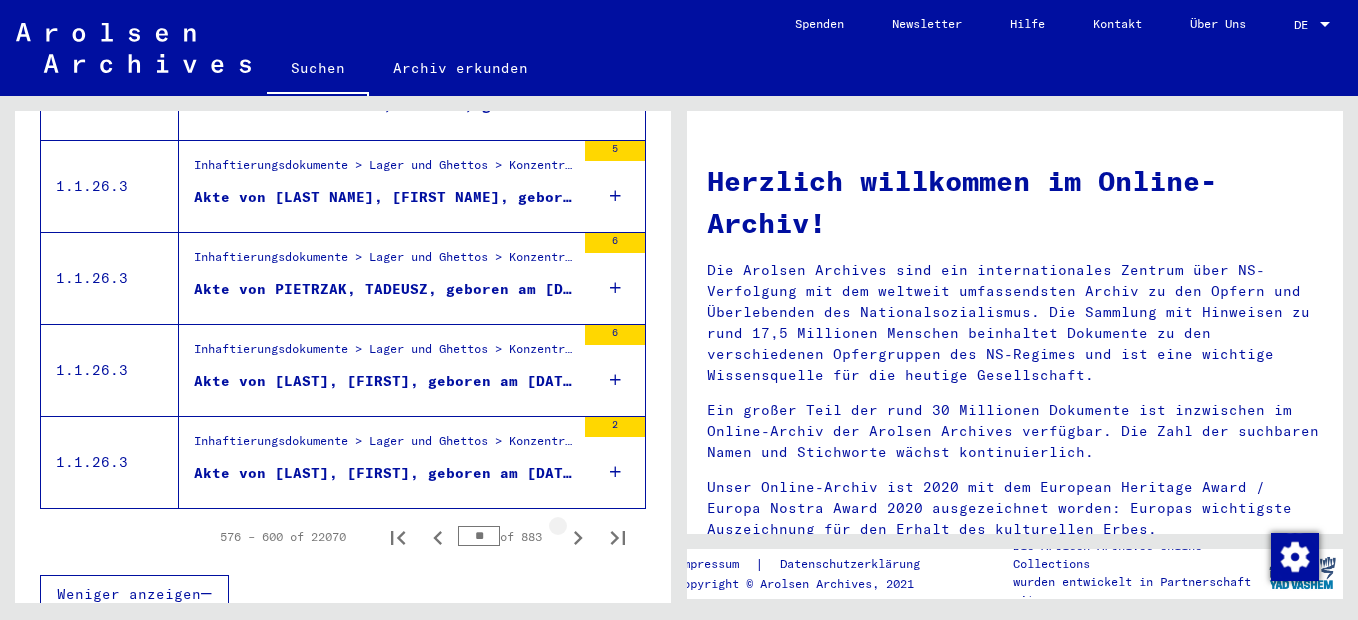 click at bounding box center (578, 538) 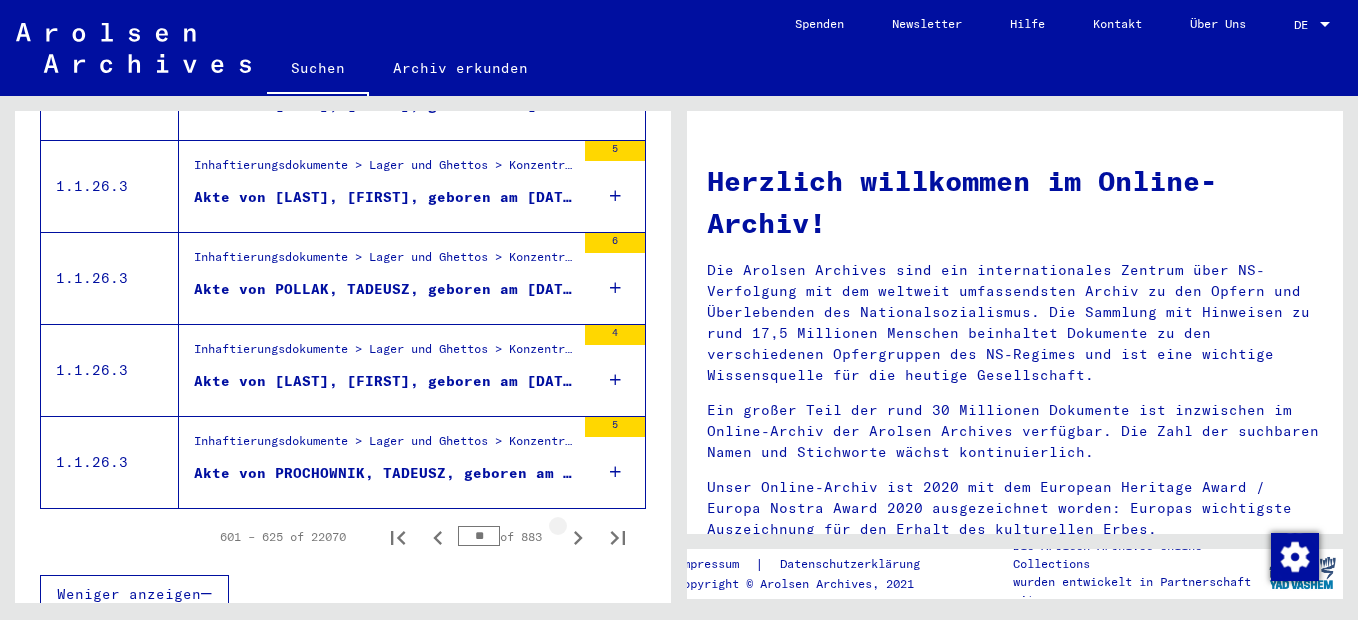 click at bounding box center (578, 538) 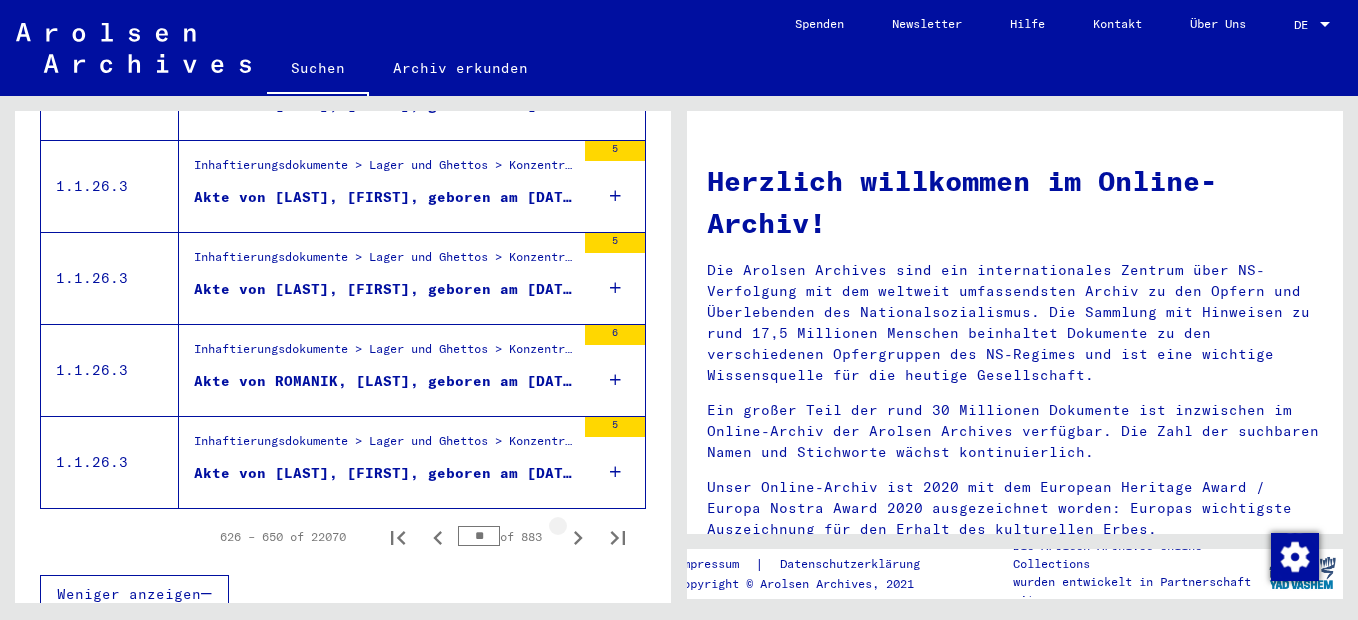 click at bounding box center [578, 538] 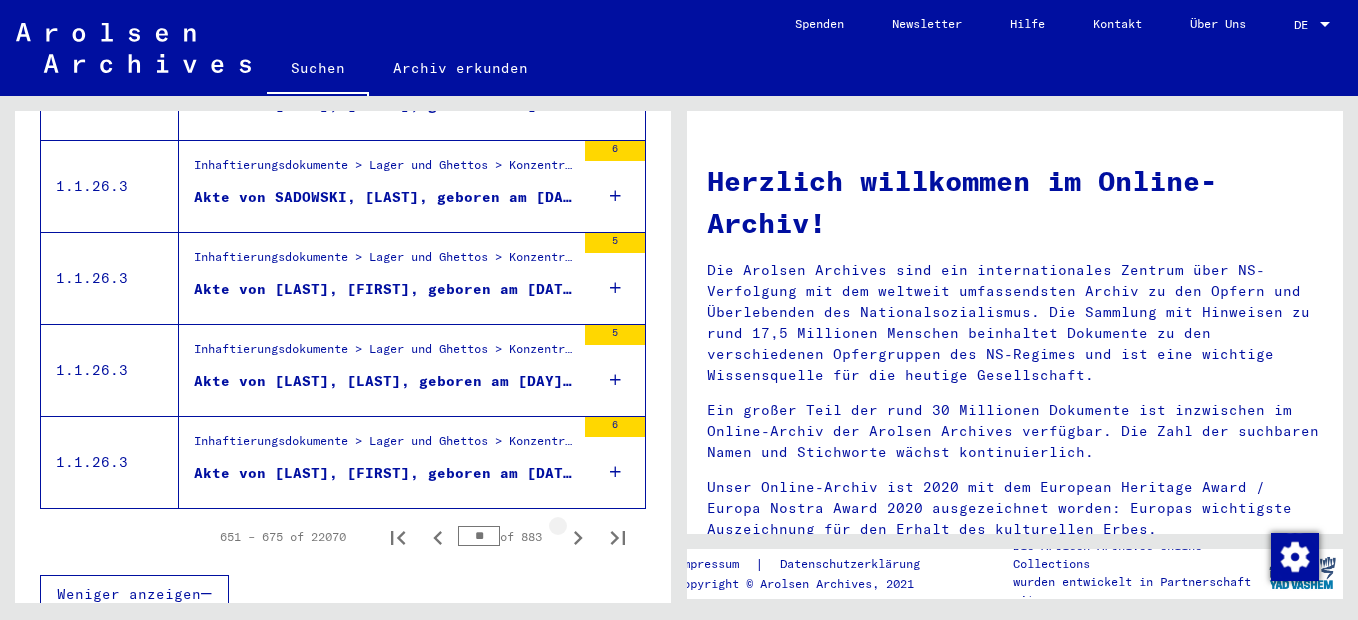 click at bounding box center (578, 538) 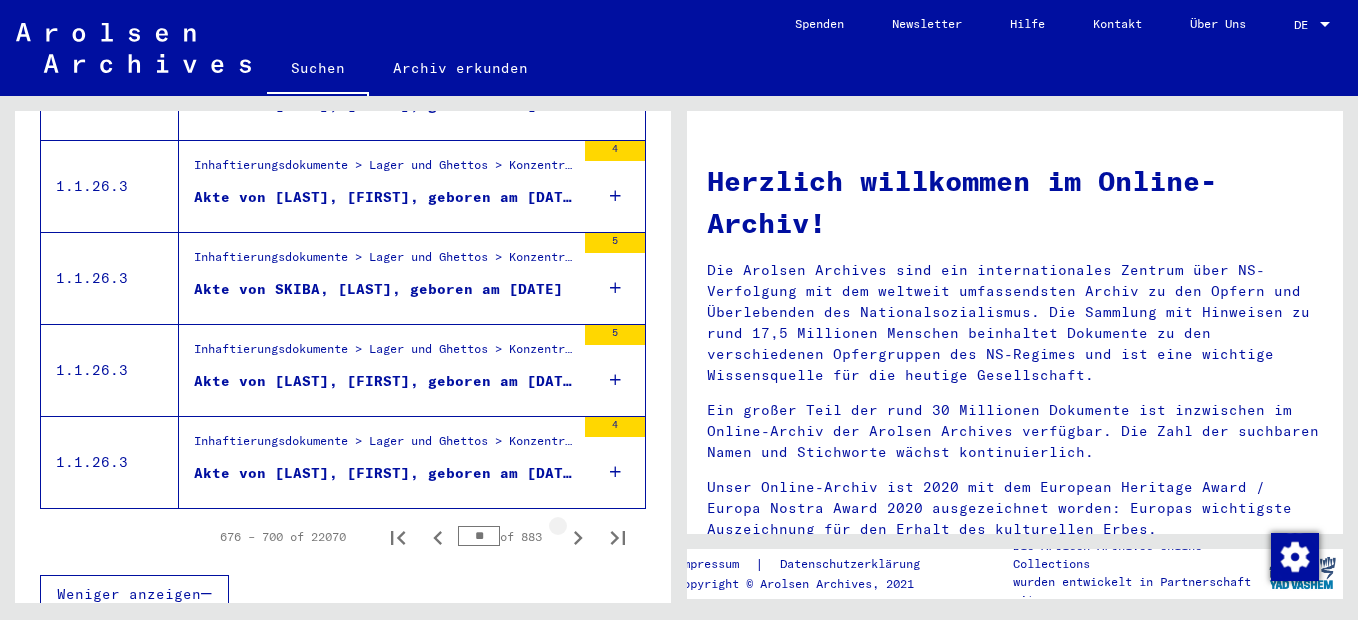 click at bounding box center (578, 538) 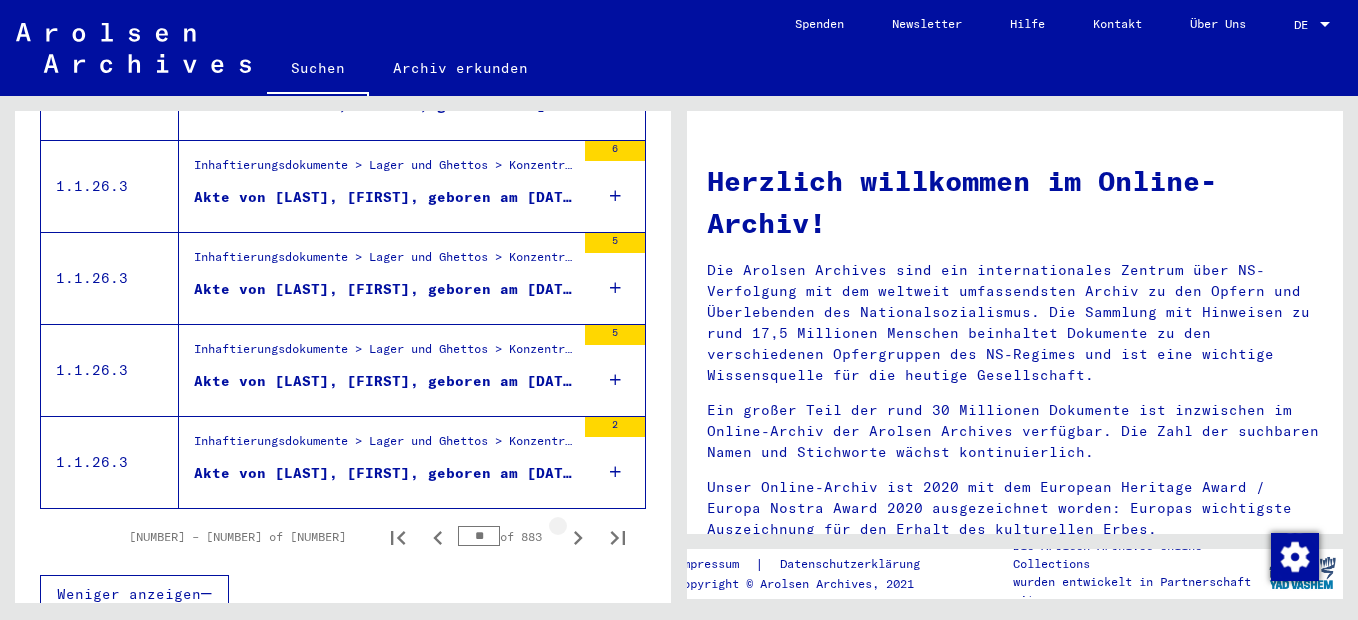 click at bounding box center [578, 538] 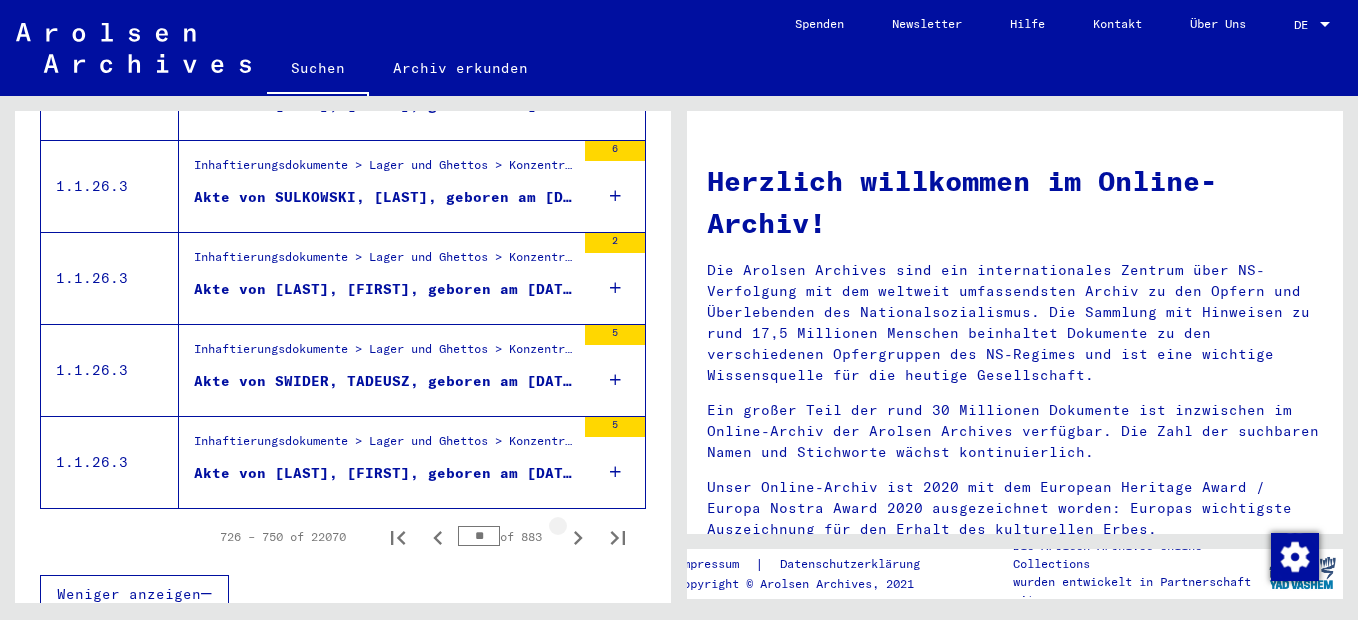click at bounding box center (578, 538) 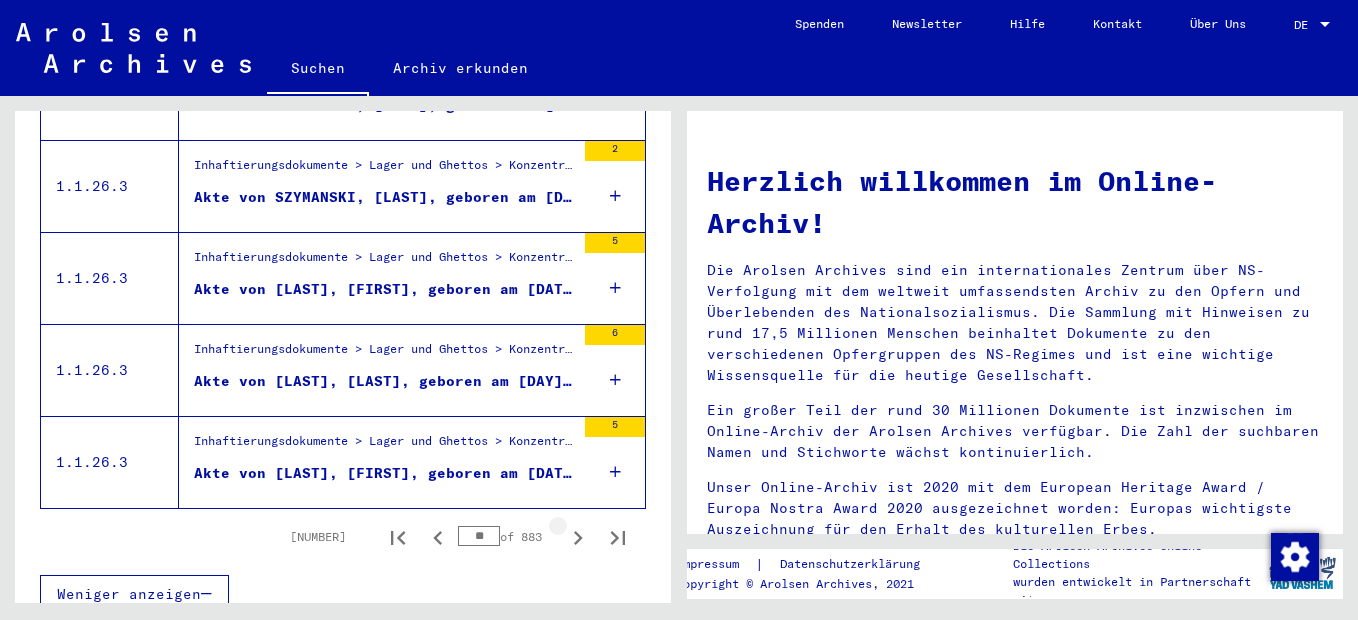 click at bounding box center [578, 538] 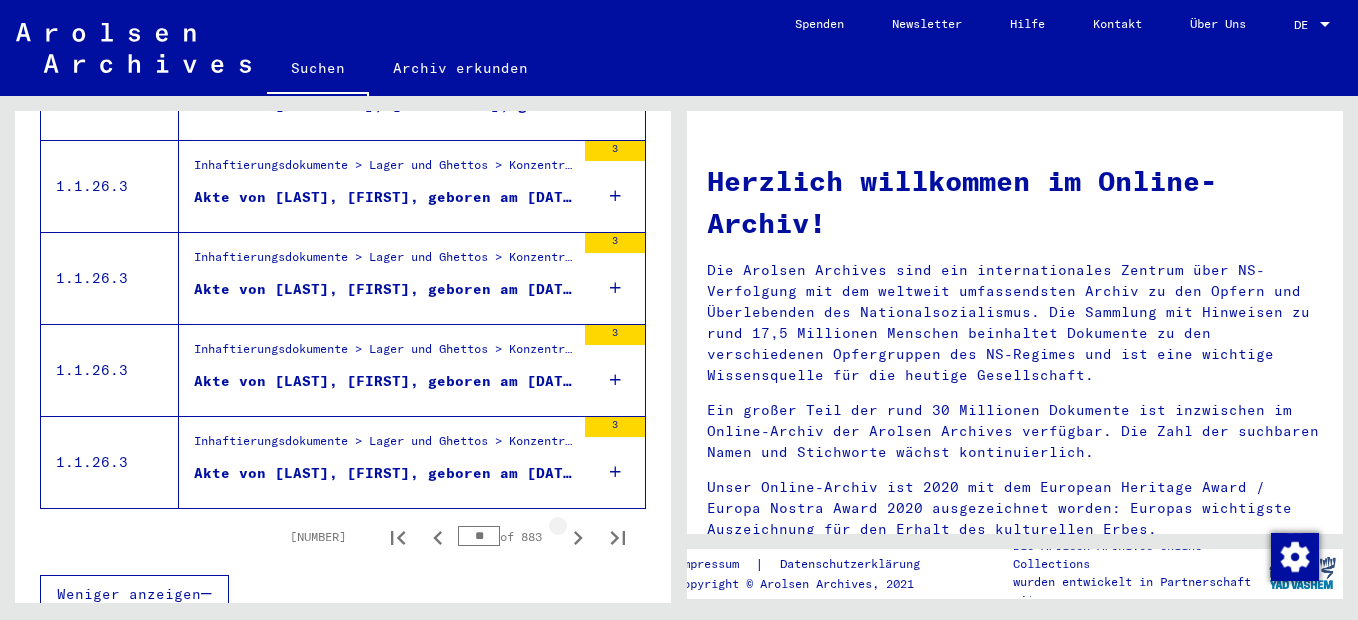 click at bounding box center (578, 538) 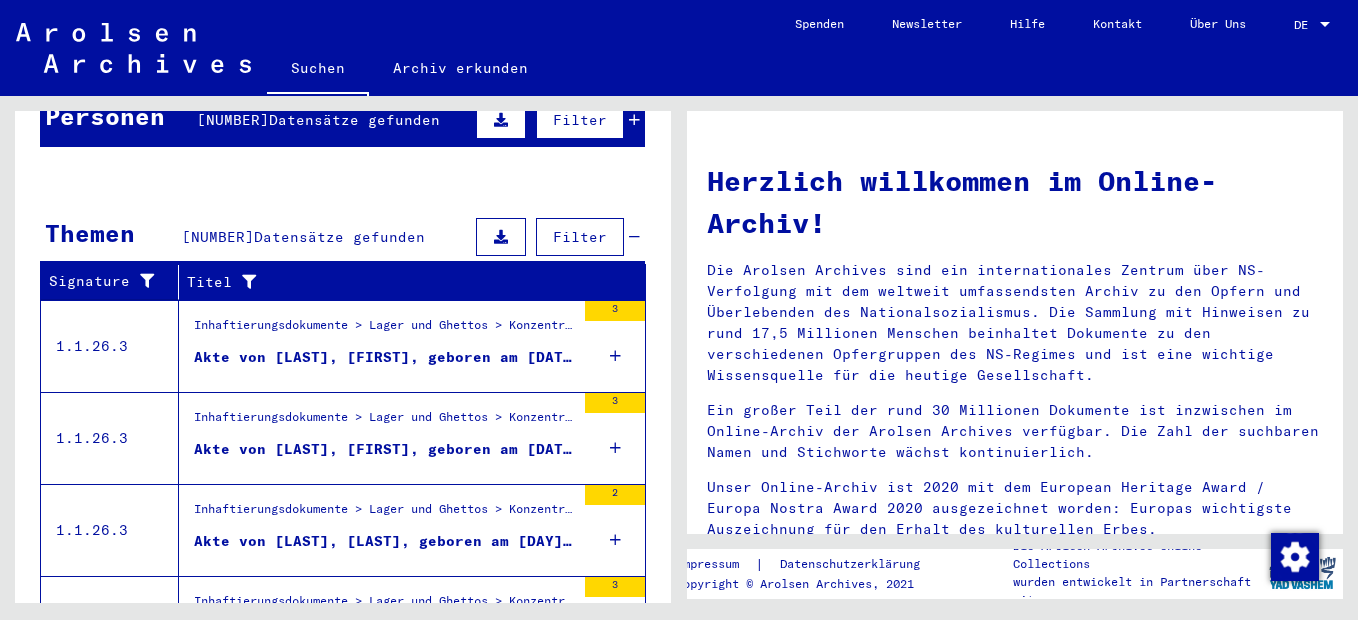 scroll, scrollTop: 214, scrollLeft: 0, axis: vertical 